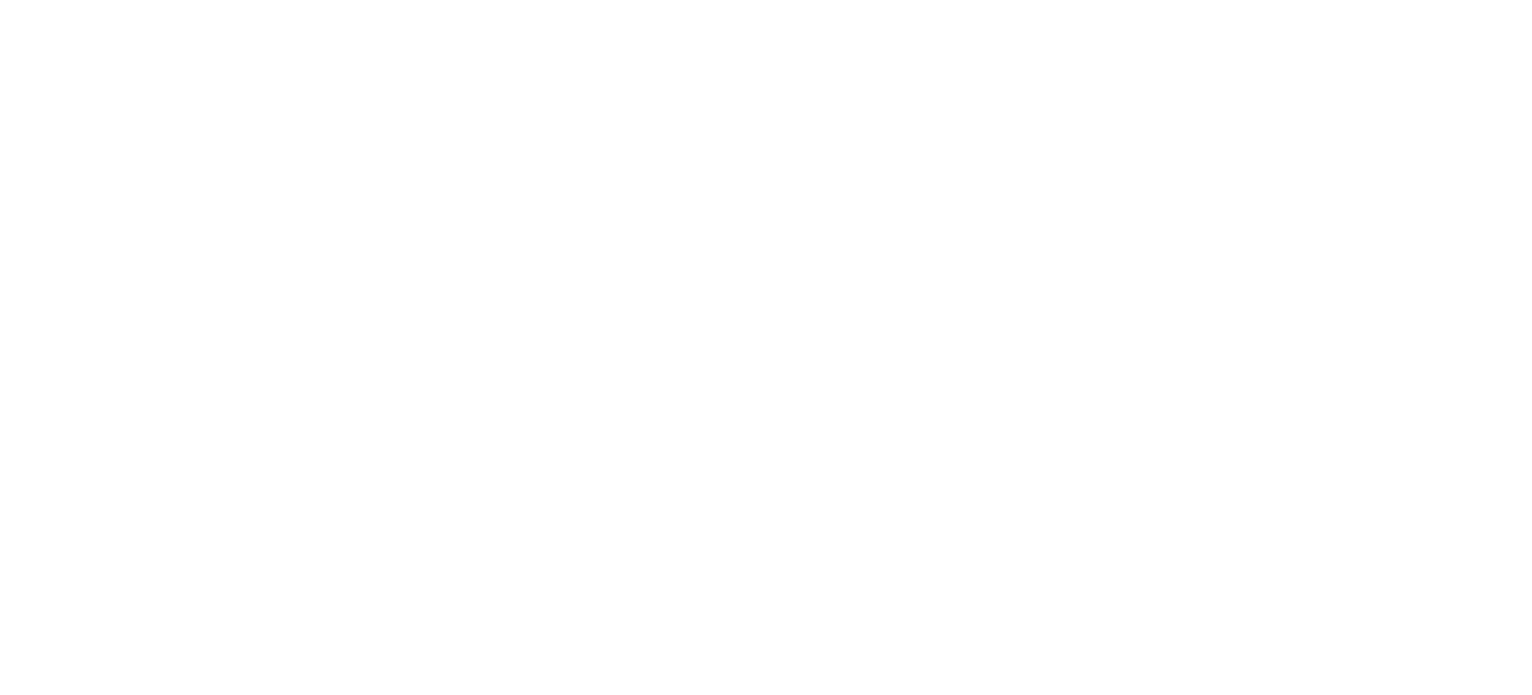 scroll, scrollTop: 0, scrollLeft: 0, axis: both 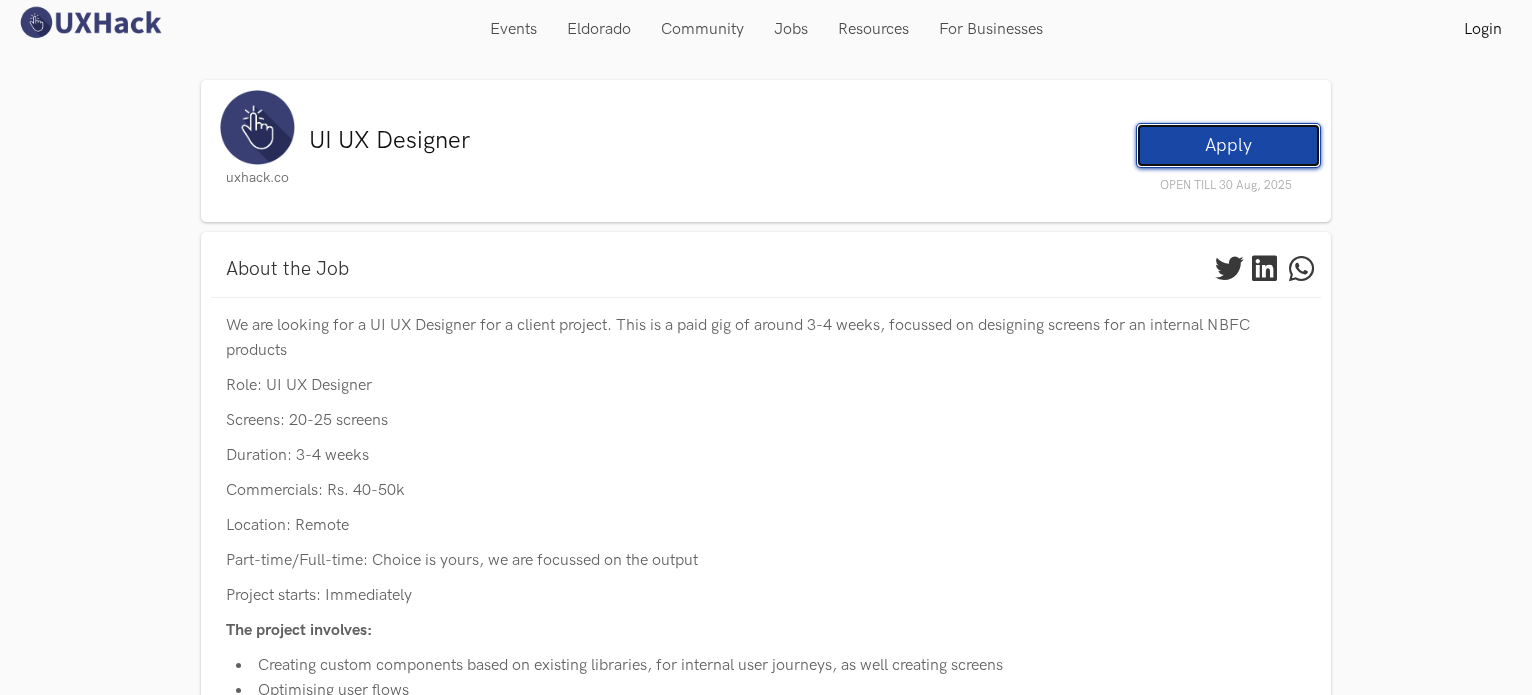 click on "Apply" at bounding box center [1228, 145] 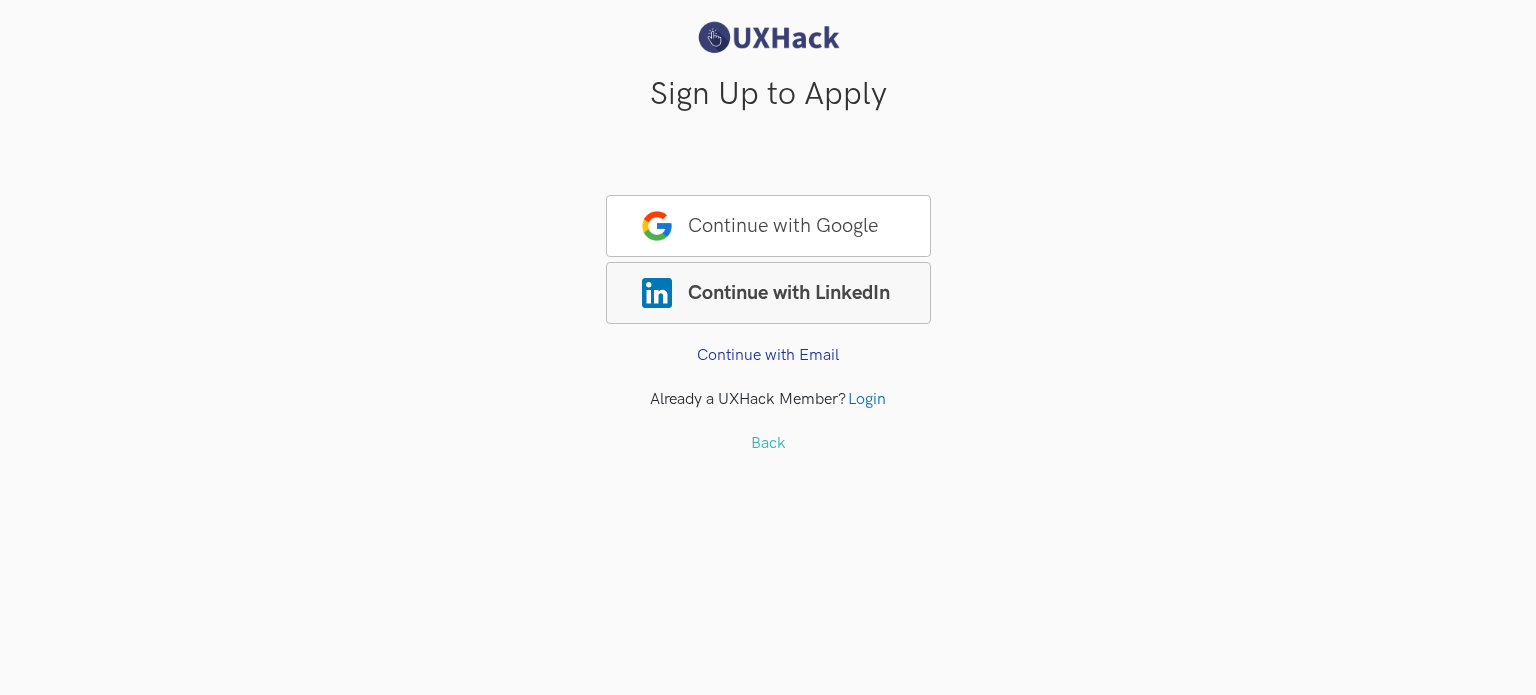 click on "Continue with LinkedIn" at bounding box center [768, 293] 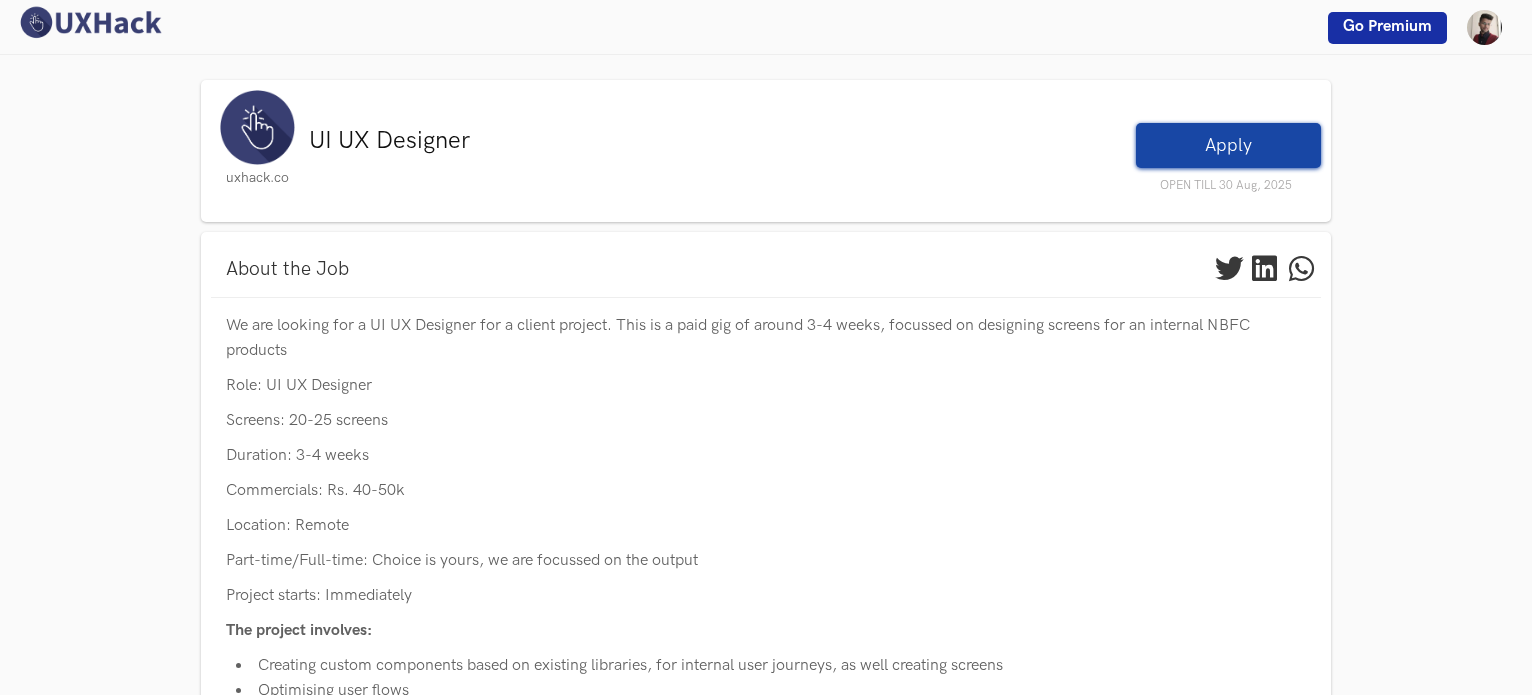 scroll, scrollTop: 0, scrollLeft: 0, axis: both 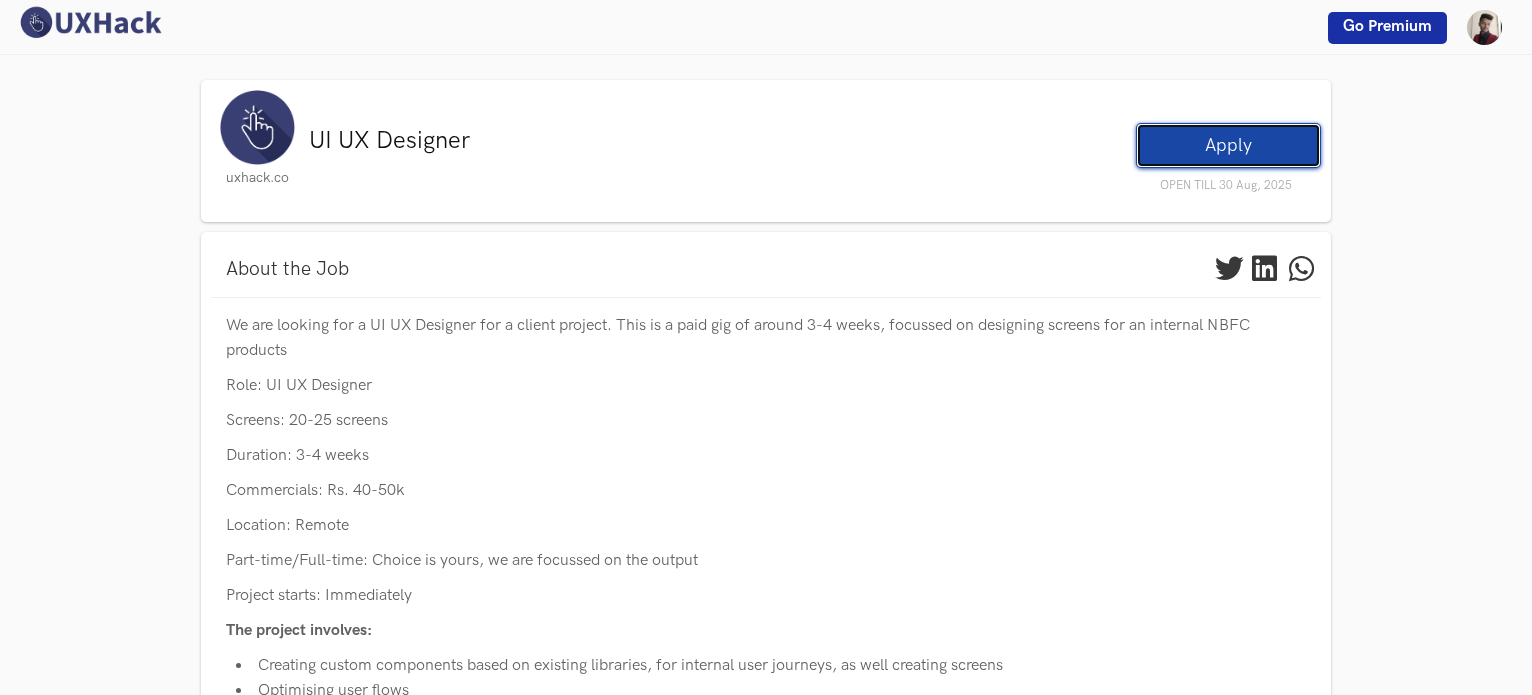 click on "Apply" at bounding box center [1228, 145] 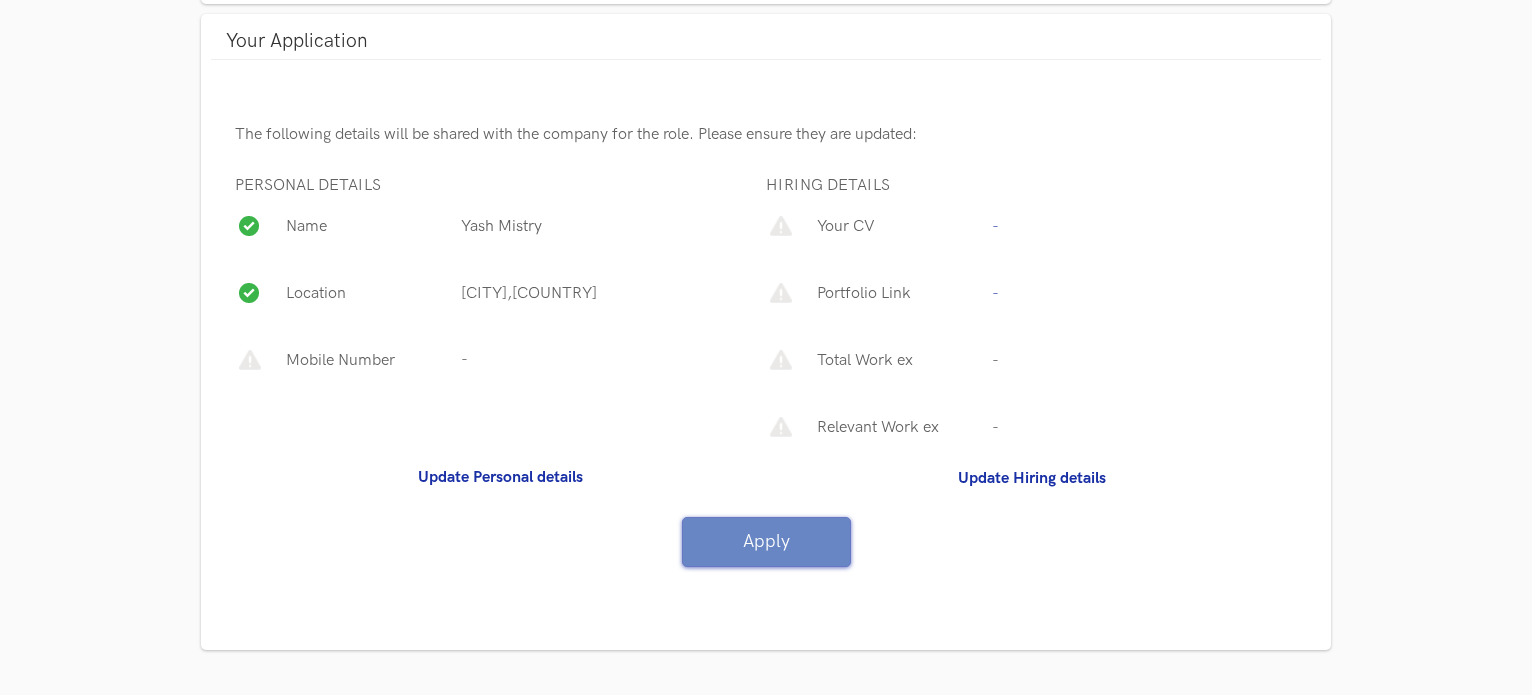 scroll, scrollTop: 337, scrollLeft: 0, axis: vertical 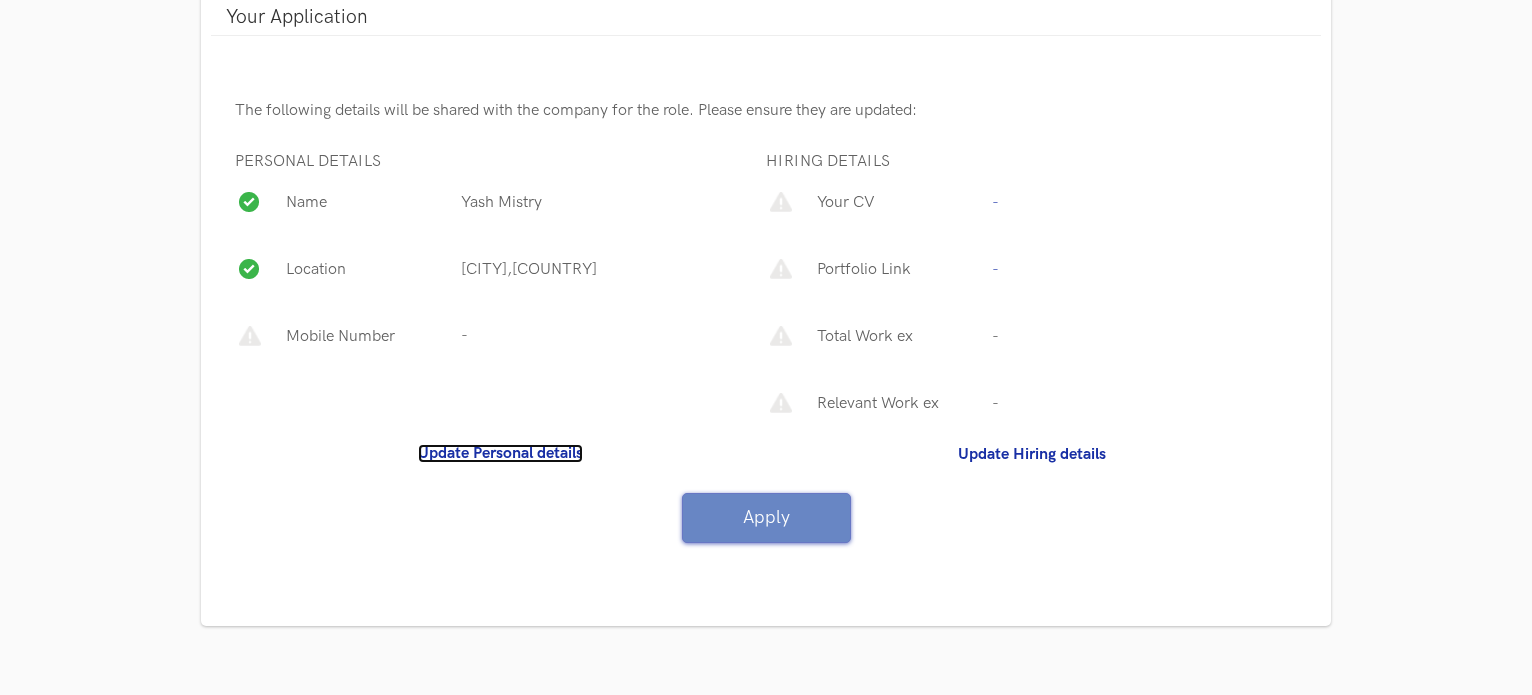 click on "Update Personal details" at bounding box center [500, 453] 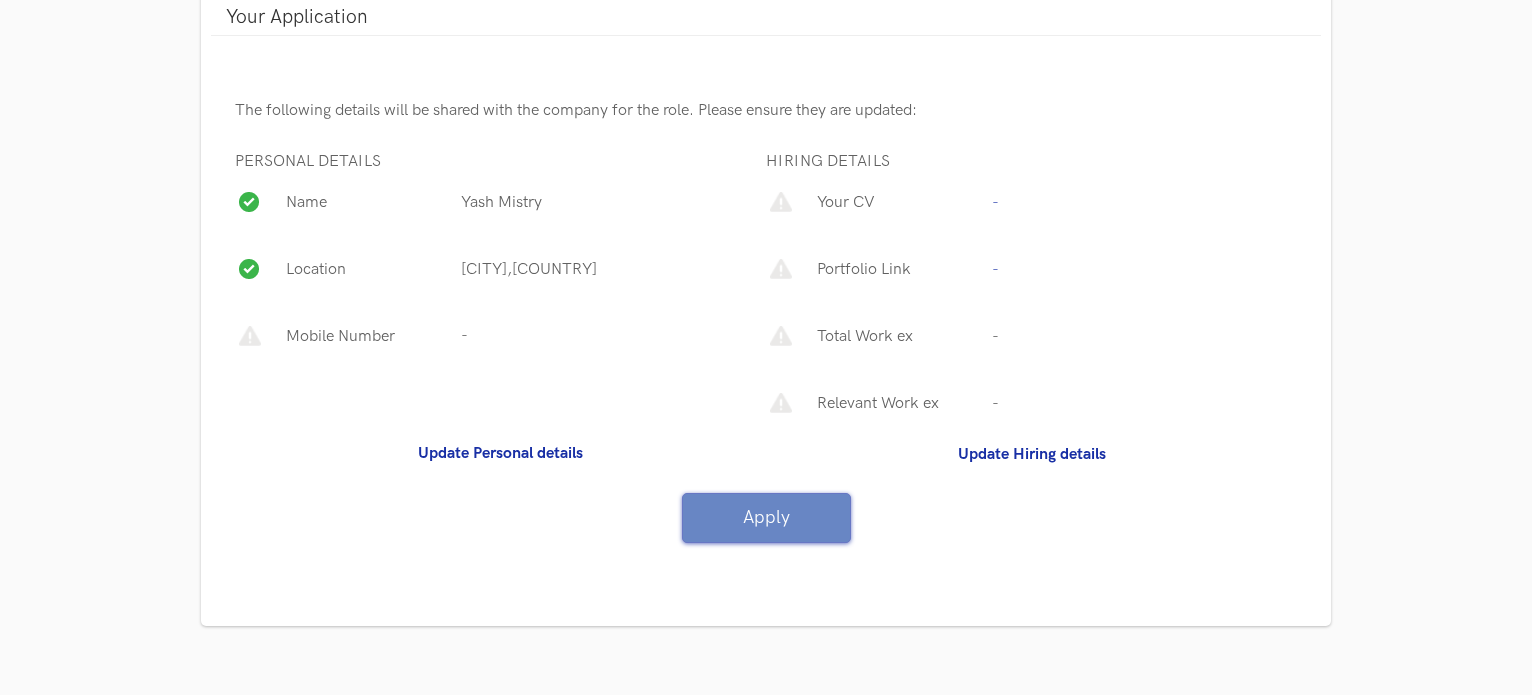 click on "-" at bounding box center [367, 407] 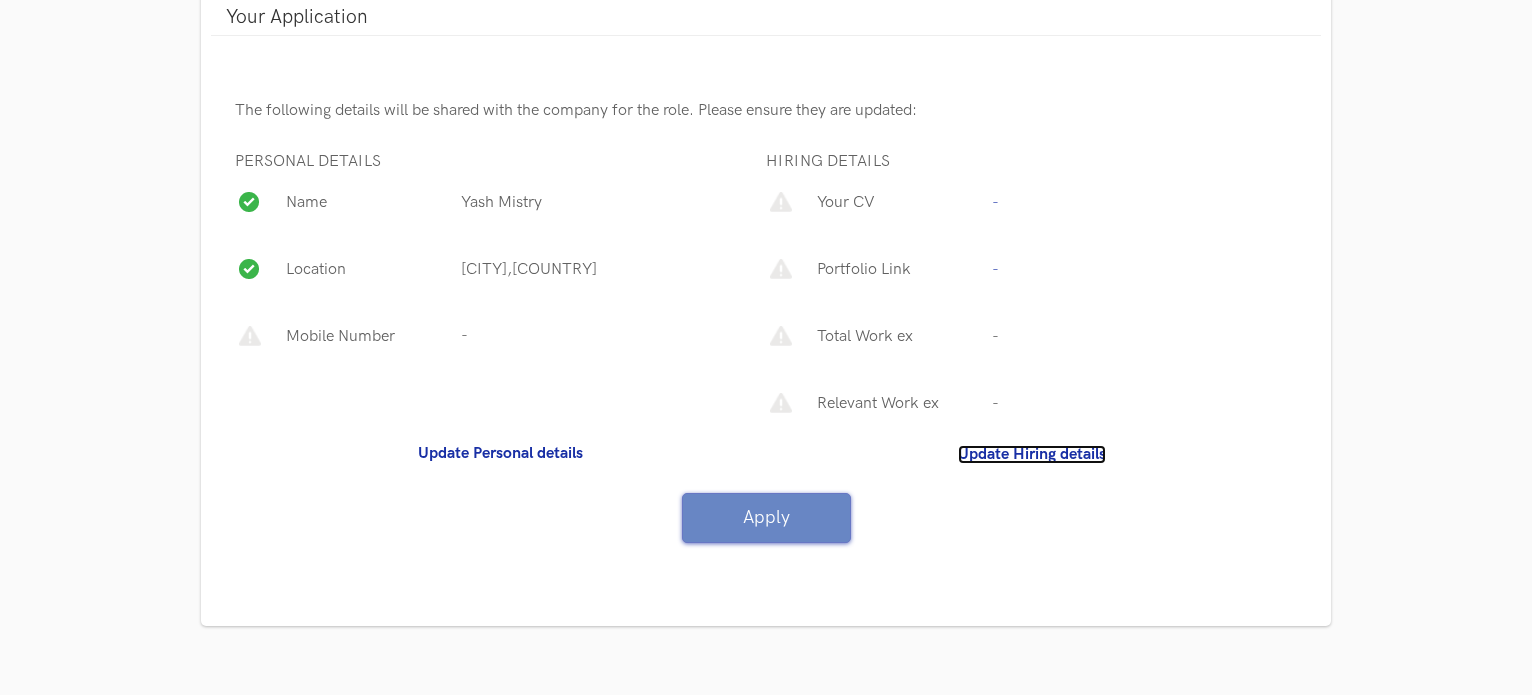 click on "Update Hiring details" at bounding box center [1032, 454] 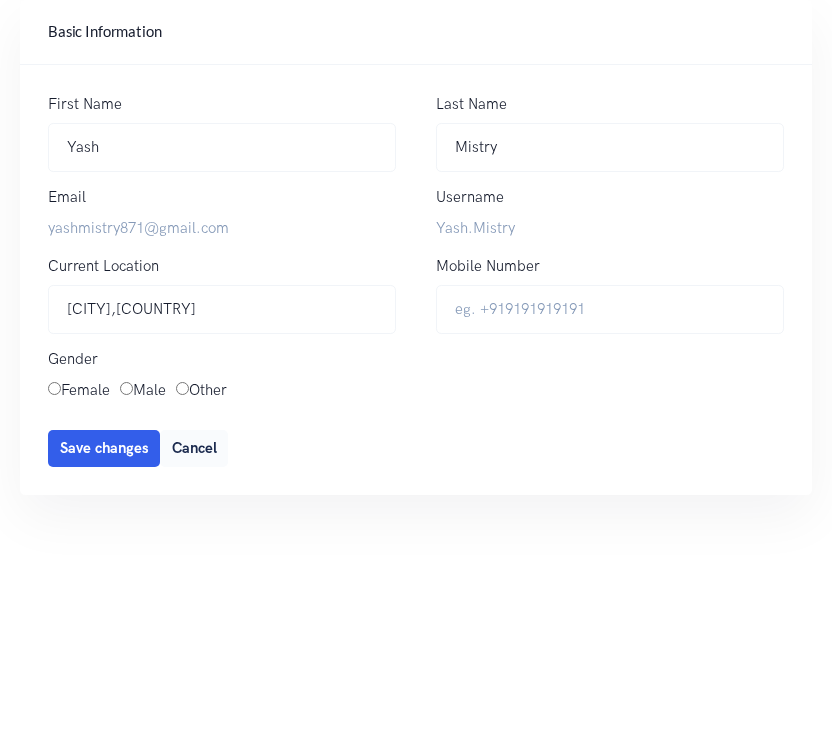 scroll, scrollTop: 0, scrollLeft: 0, axis: both 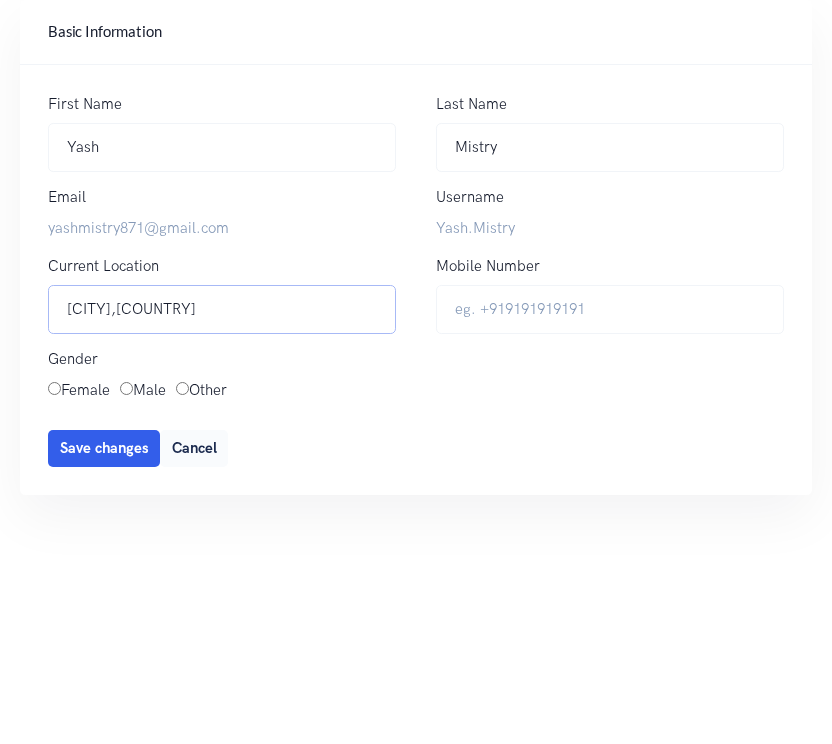 click on "Mumbai,India" at bounding box center (222, 309) 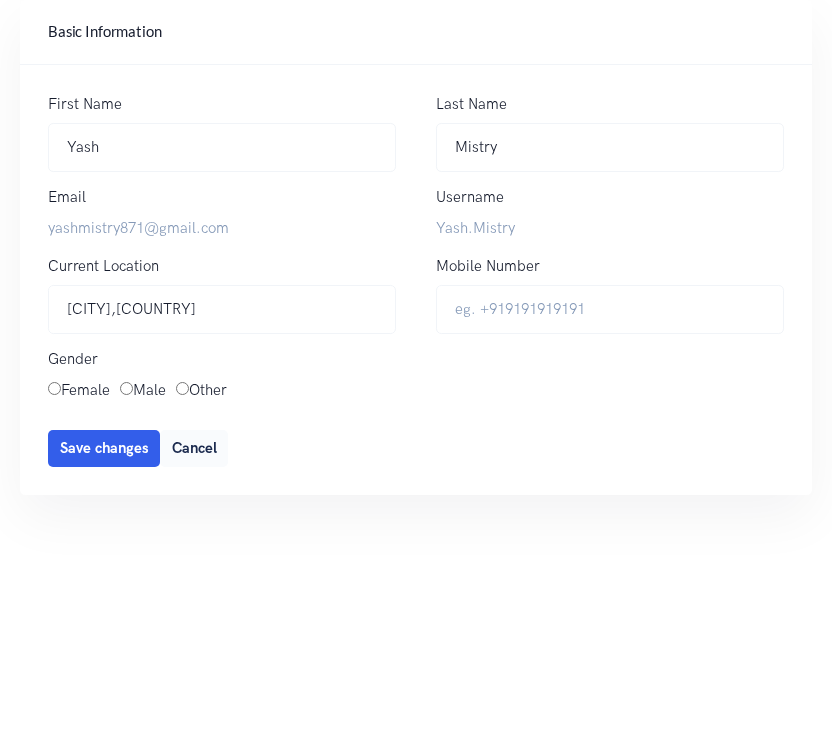 click on "Male" at bounding box center (126, 388) 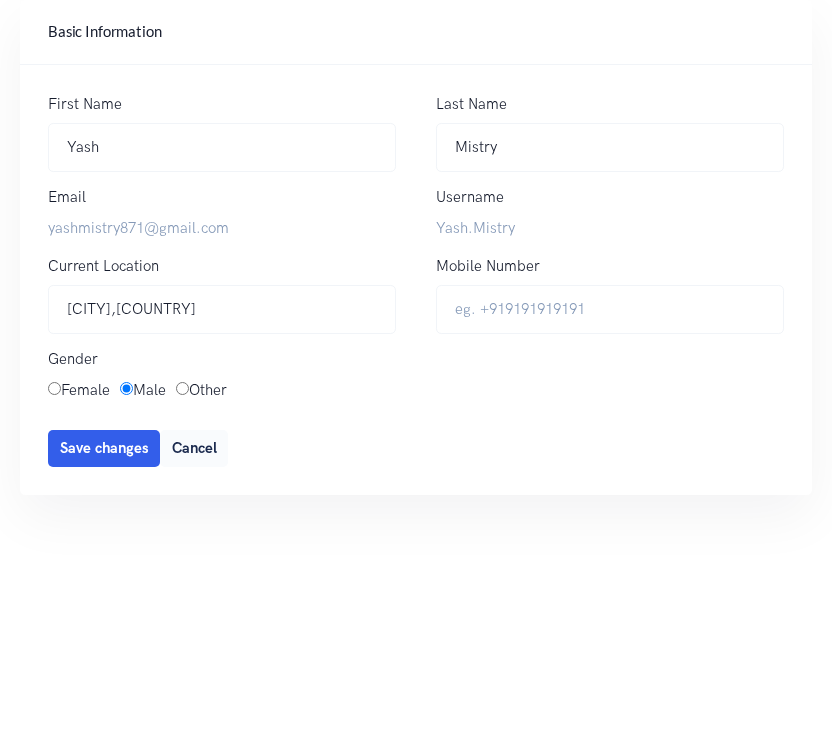 click on "Yash.Mistry" at bounding box center [610, 229] 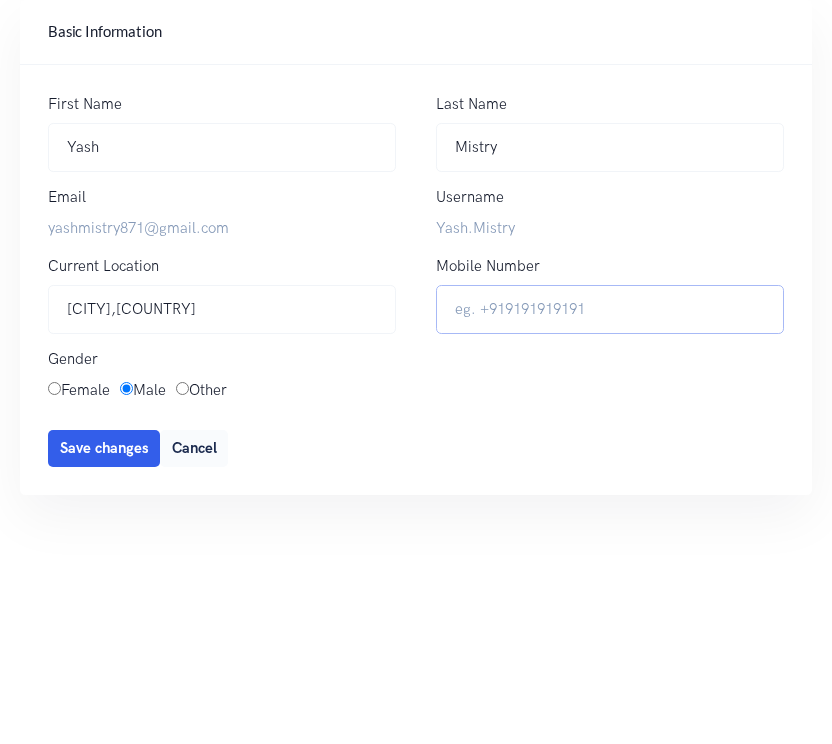 click on "Mobile Number" at bounding box center [610, 309] 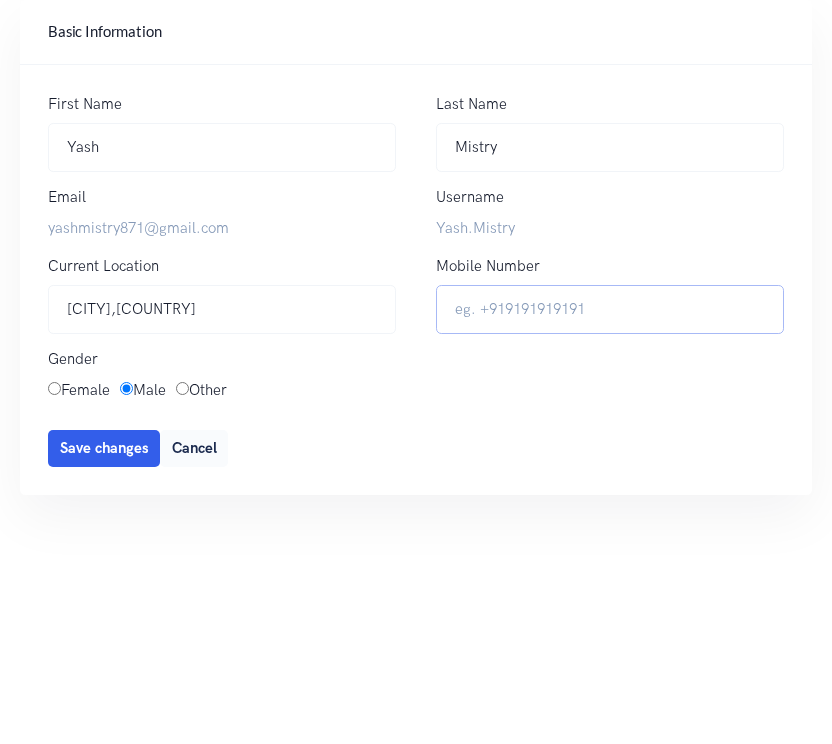 type on "9" 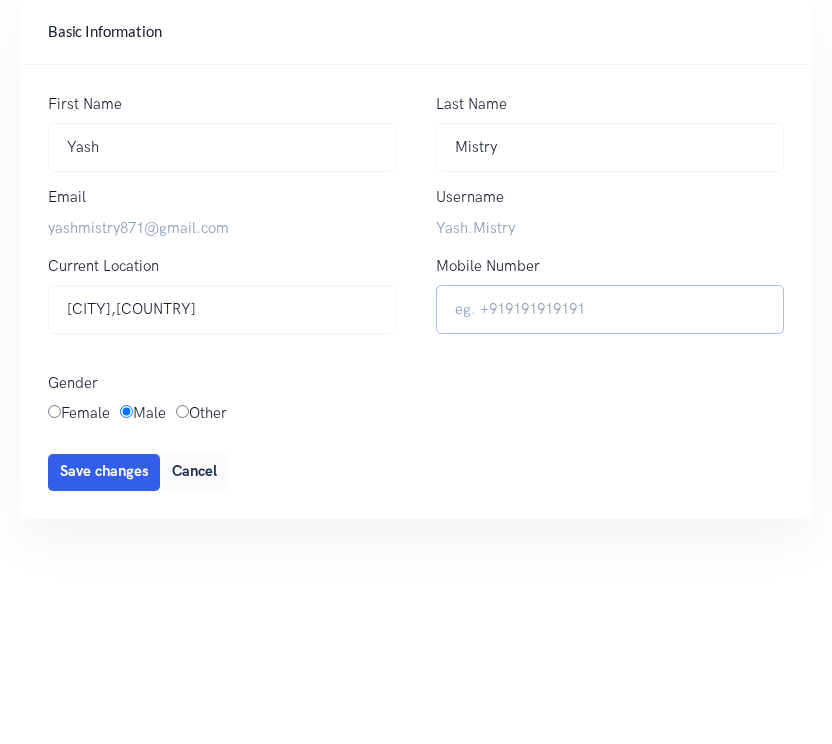 type on "=" 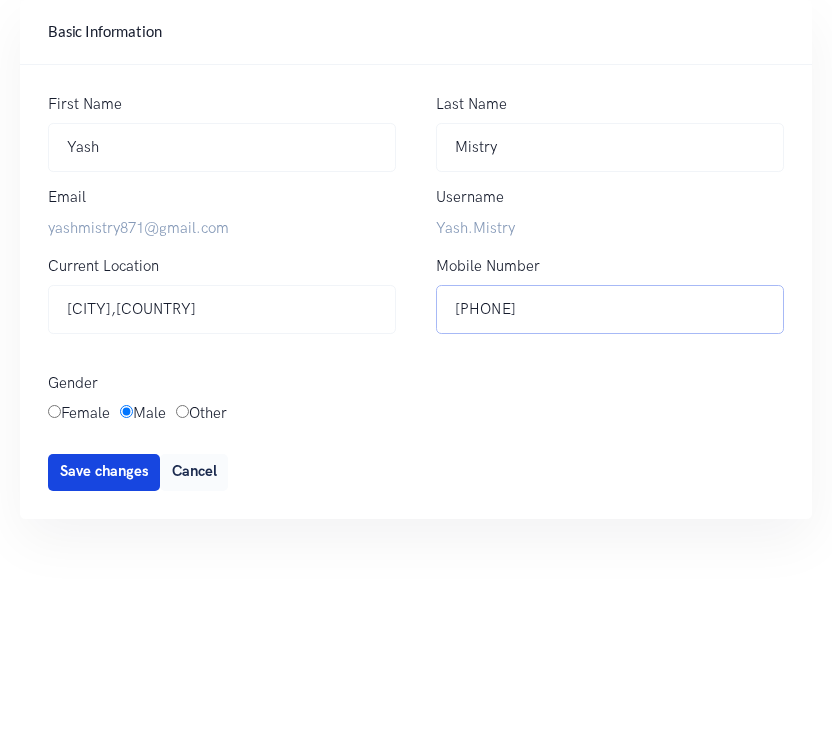 type on "[PHONE]" 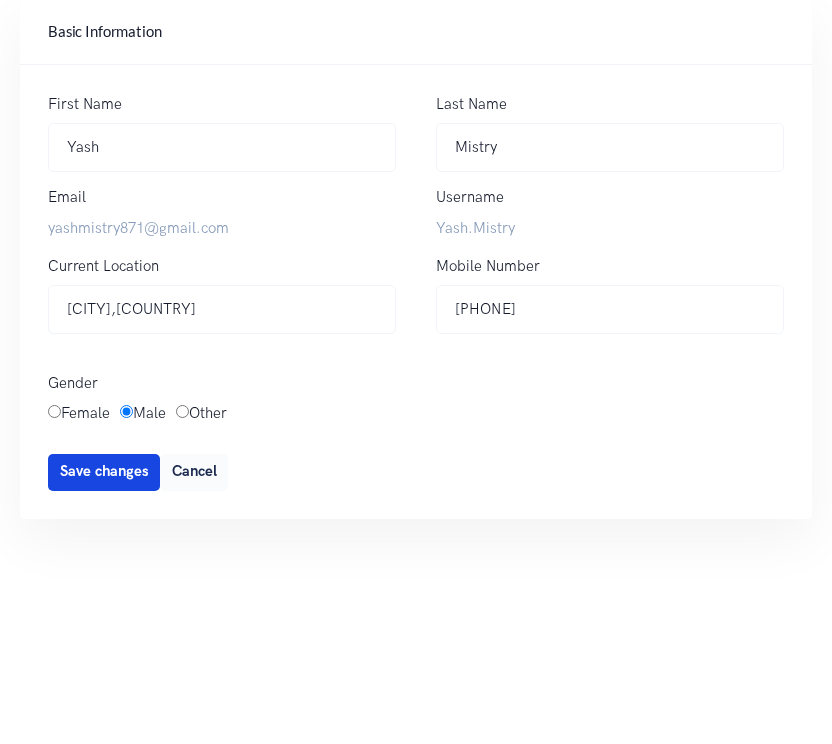 click on "Save changes" at bounding box center (104, 471) 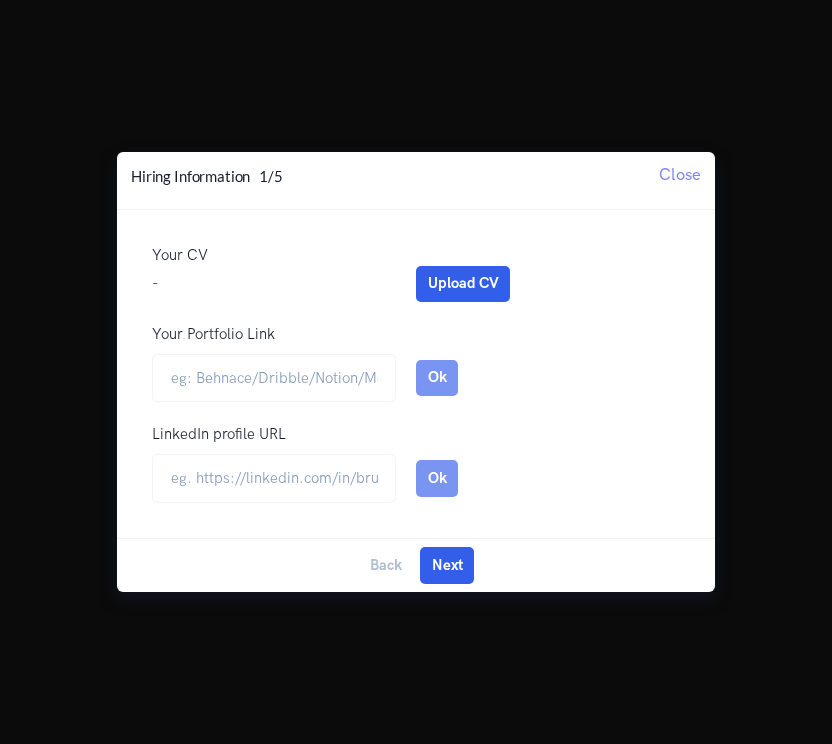 scroll, scrollTop: 0, scrollLeft: 0, axis: both 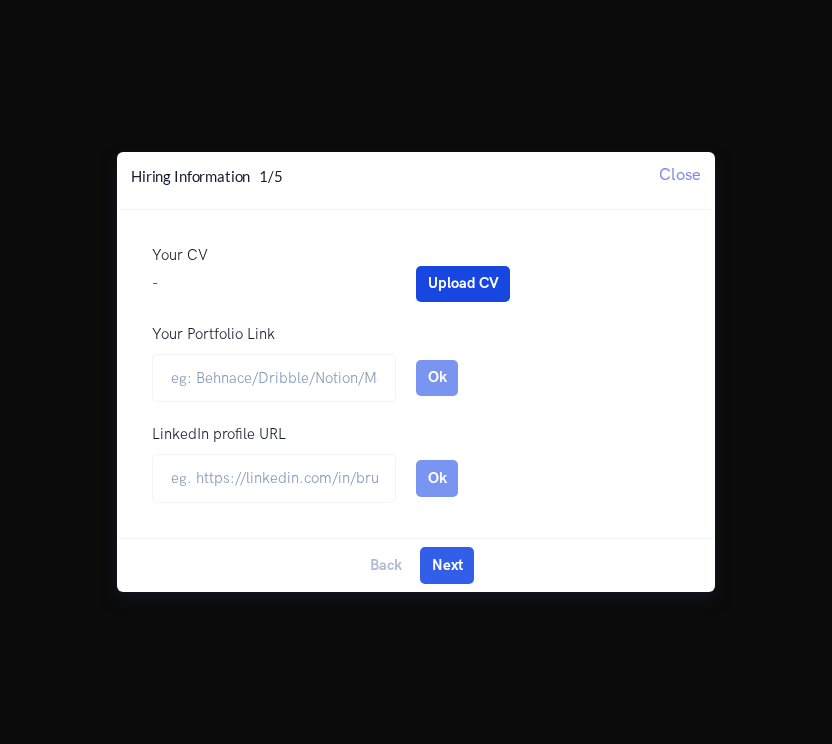click on "Upload CV" at bounding box center [463, 284] 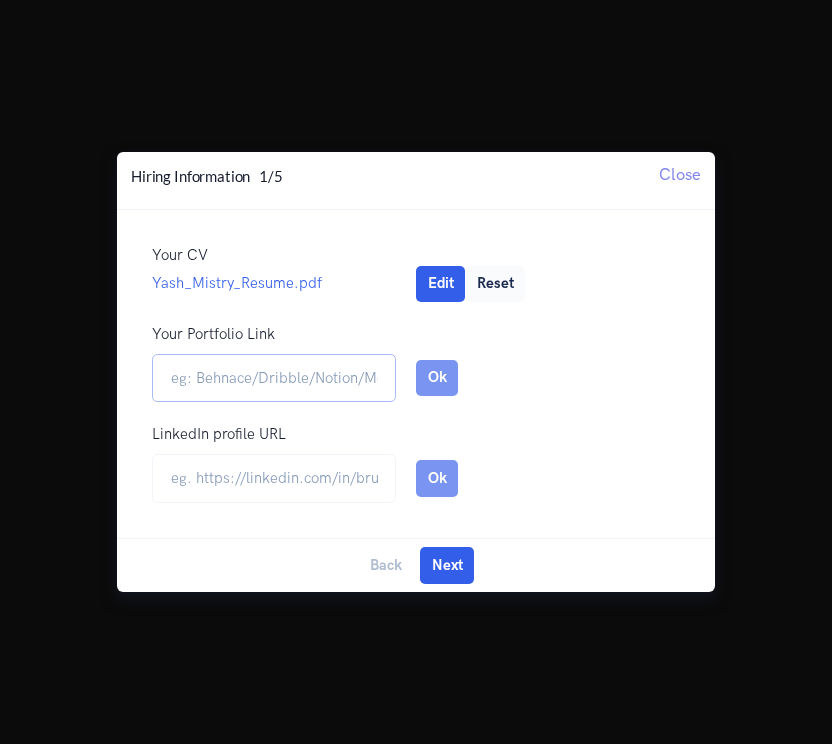 click on "Your Portfolio Link" at bounding box center (274, 378) 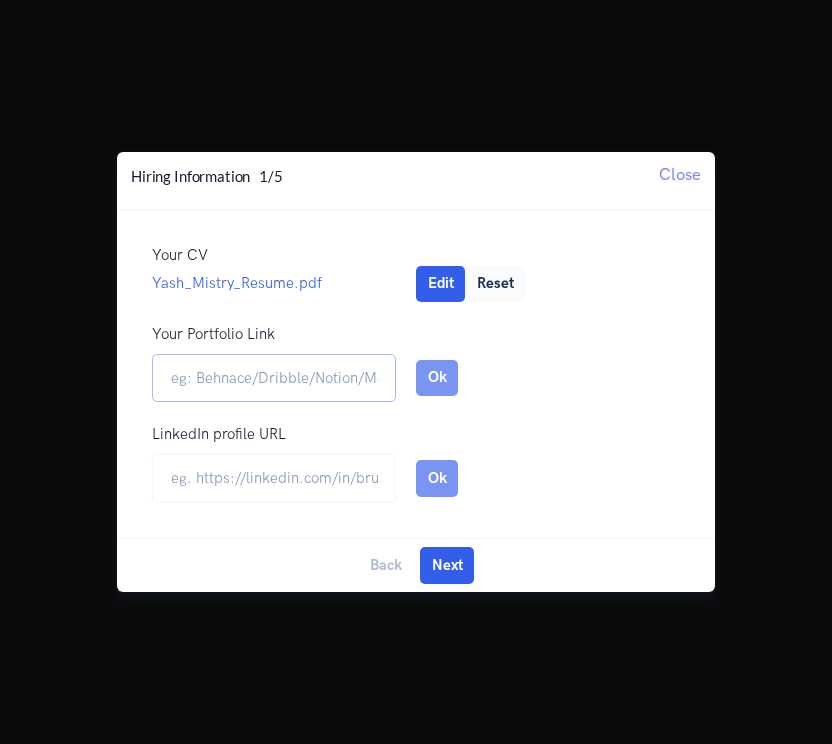 click on "Your Portfolio Link" at bounding box center [274, 378] 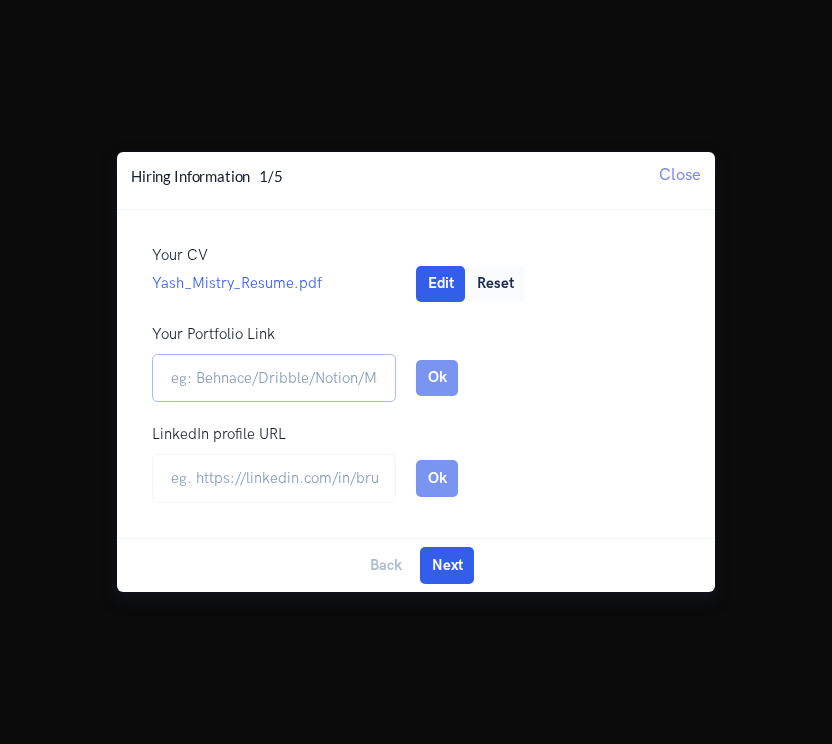 click on "Your Portfolio Link" at bounding box center (274, 378) 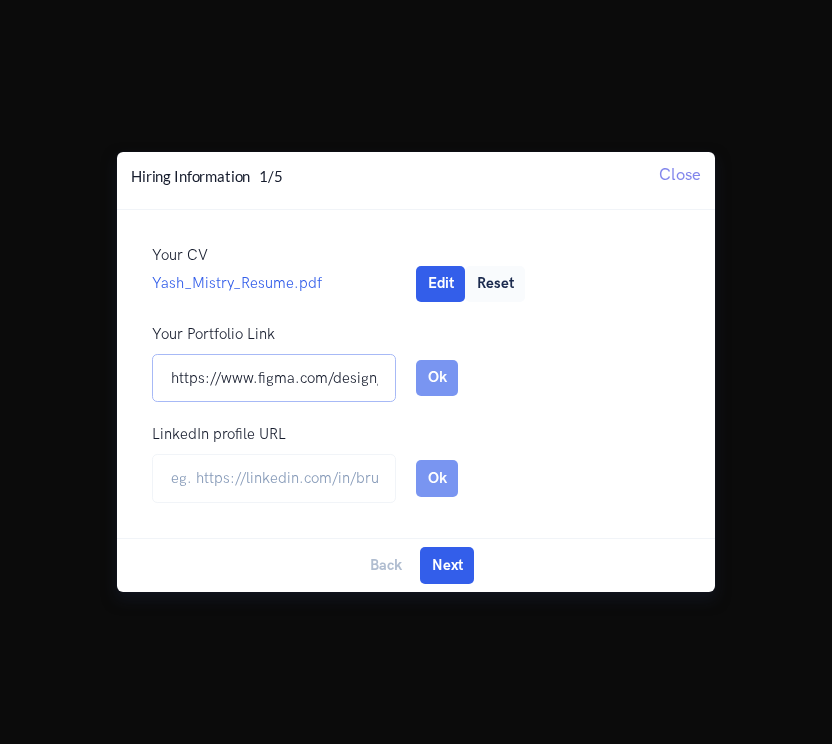 scroll, scrollTop: 0, scrollLeft: 544, axis: horizontal 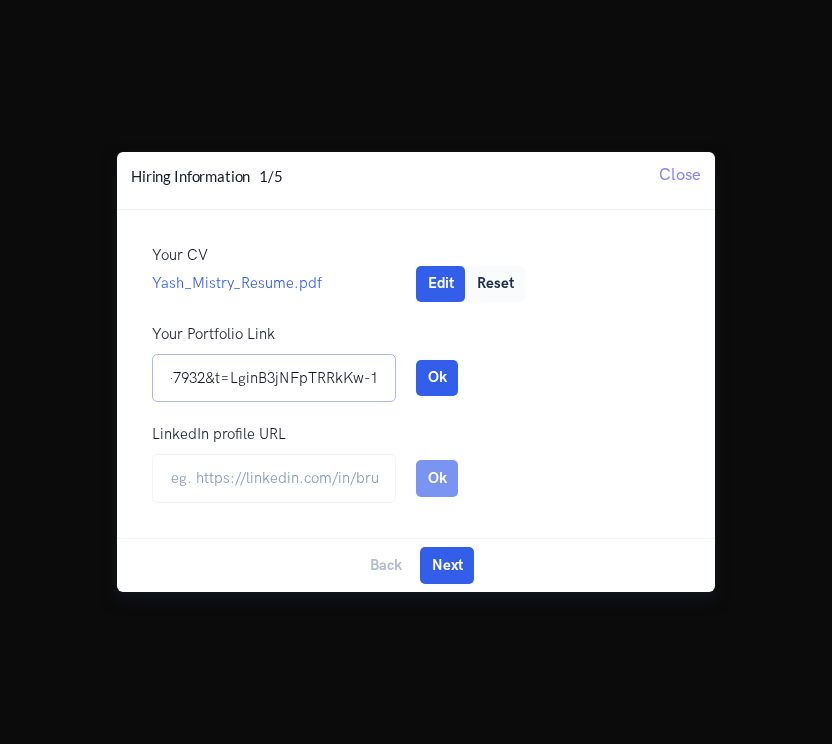 type on "https://www.figma.com/design/ghhT1OwfJEVDESzI6KBAvl/portfoolio?node-id=1-7932&t=LginB3jNFpTRRkKw-1" 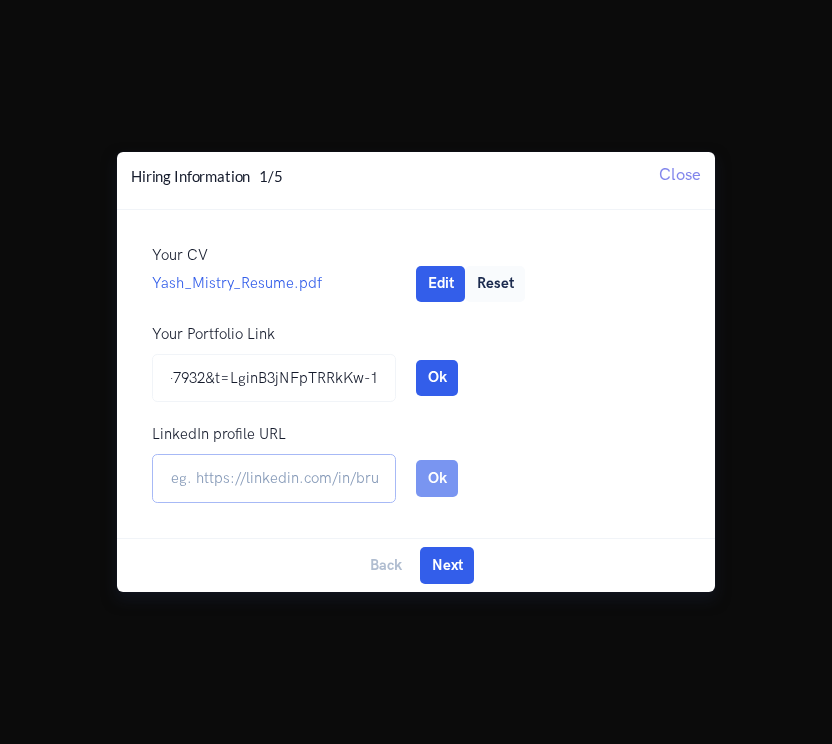 scroll, scrollTop: 0, scrollLeft: 0, axis: both 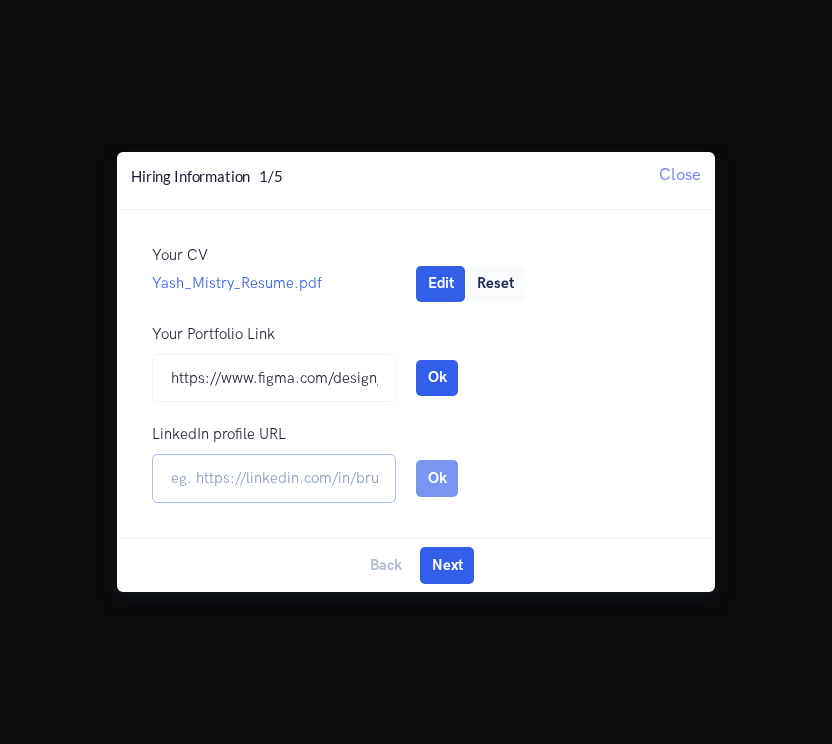 click at bounding box center [274, 478] 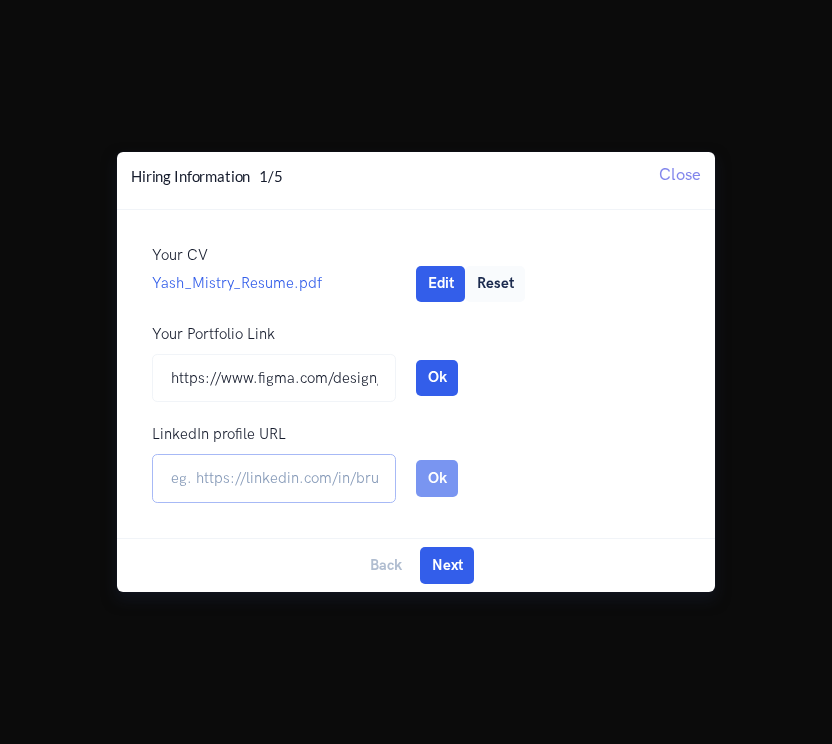 click at bounding box center [274, 478] 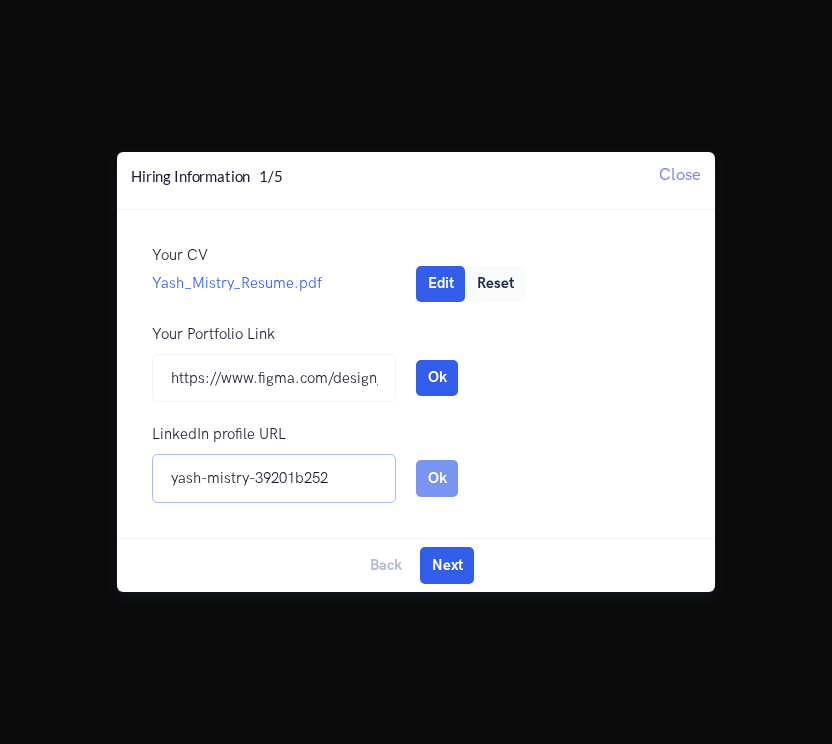 drag, startPoint x: 367, startPoint y: 478, endPoint x: 52, endPoint y: 478, distance: 315 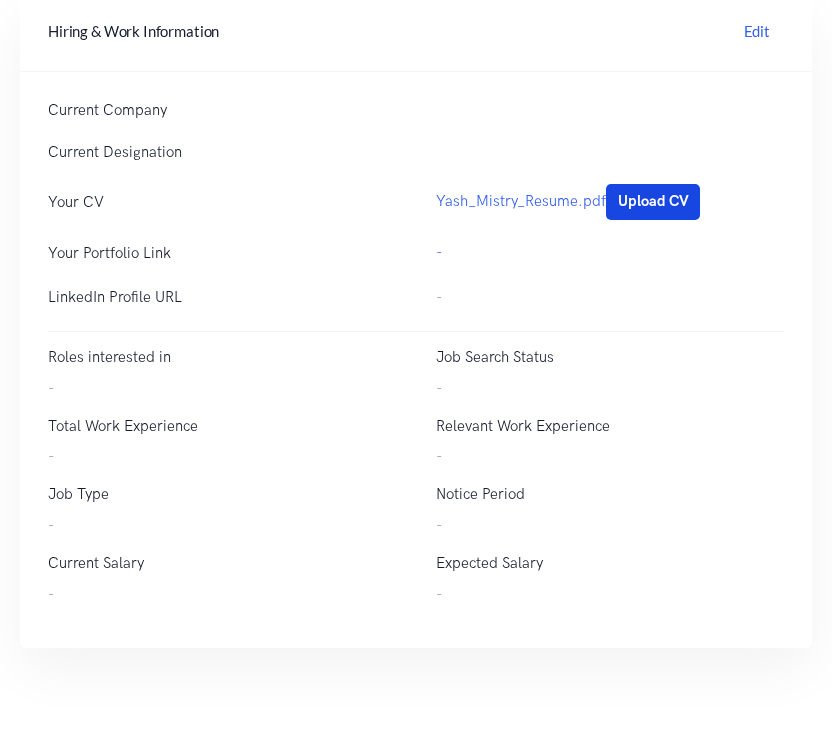 click on "Upload CV" at bounding box center (653, 202) 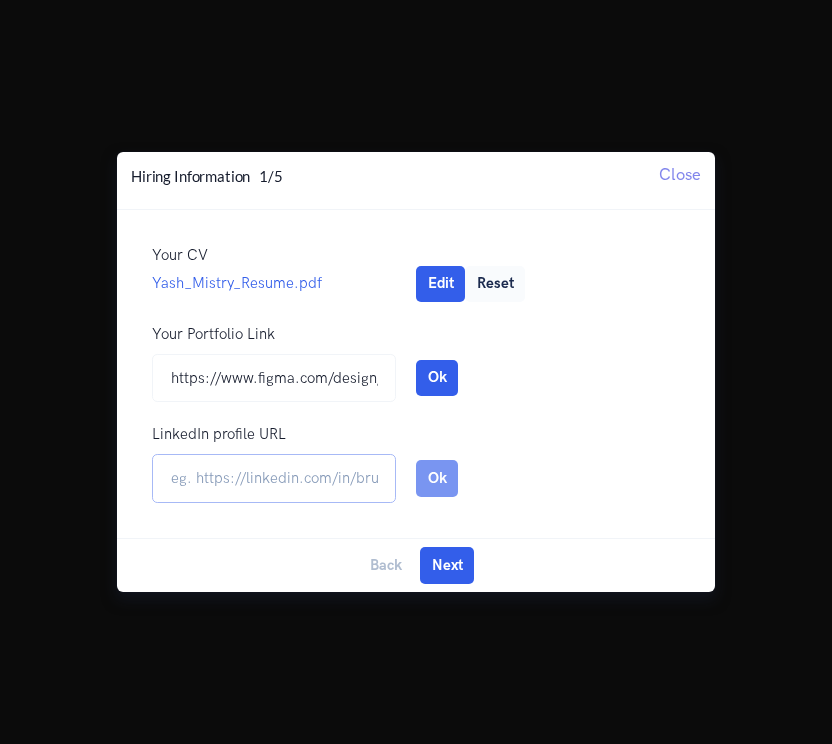 click at bounding box center [274, 478] 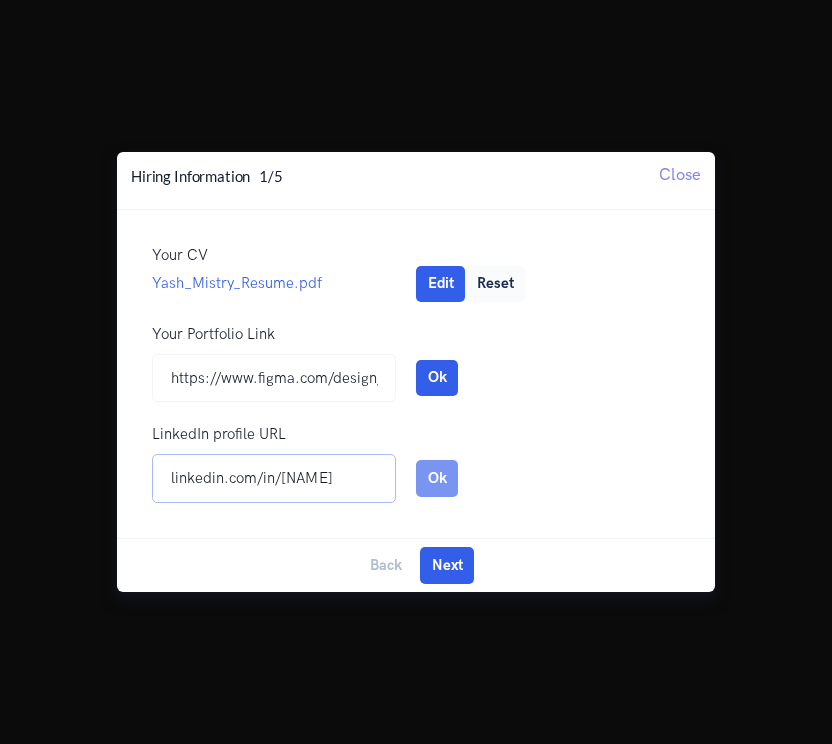 scroll, scrollTop: 0, scrollLeft: 59, axis: horizontal 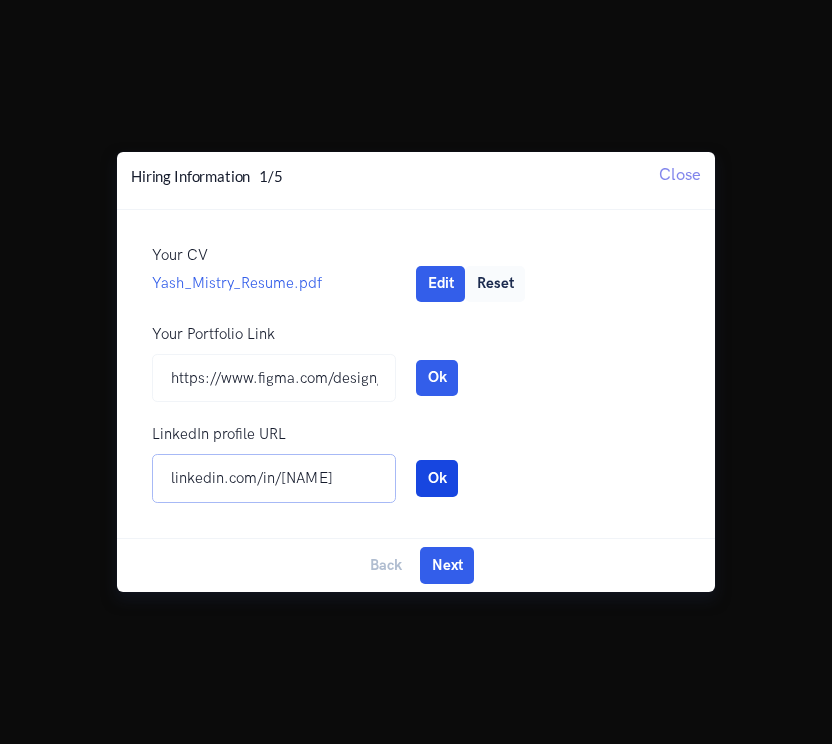 type on "linkedin.com/in/yash-mistry-39201b252" 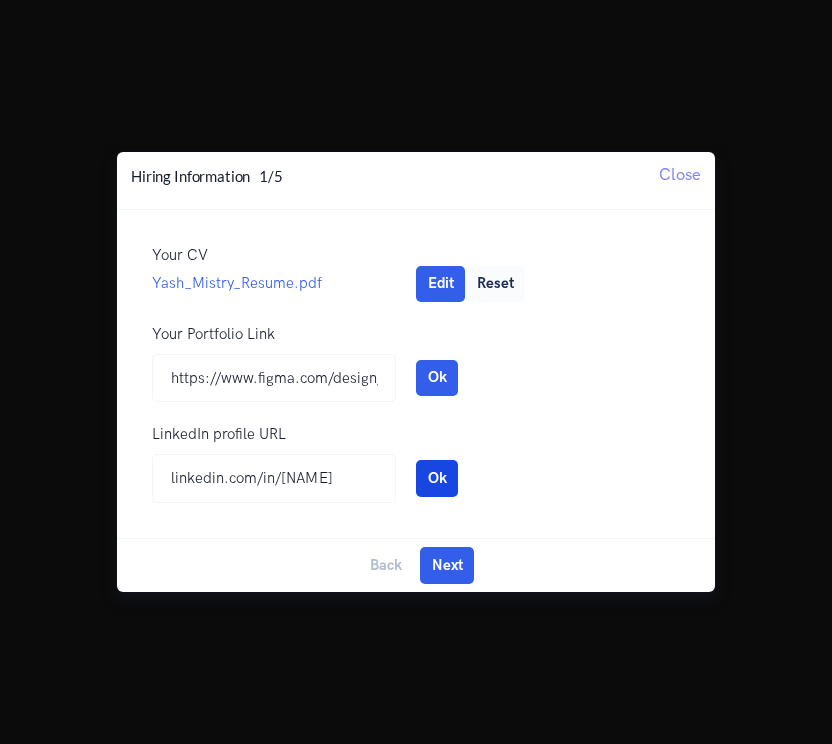 scroll, scrollTop: 0, scrollLeft: 0, axis: both 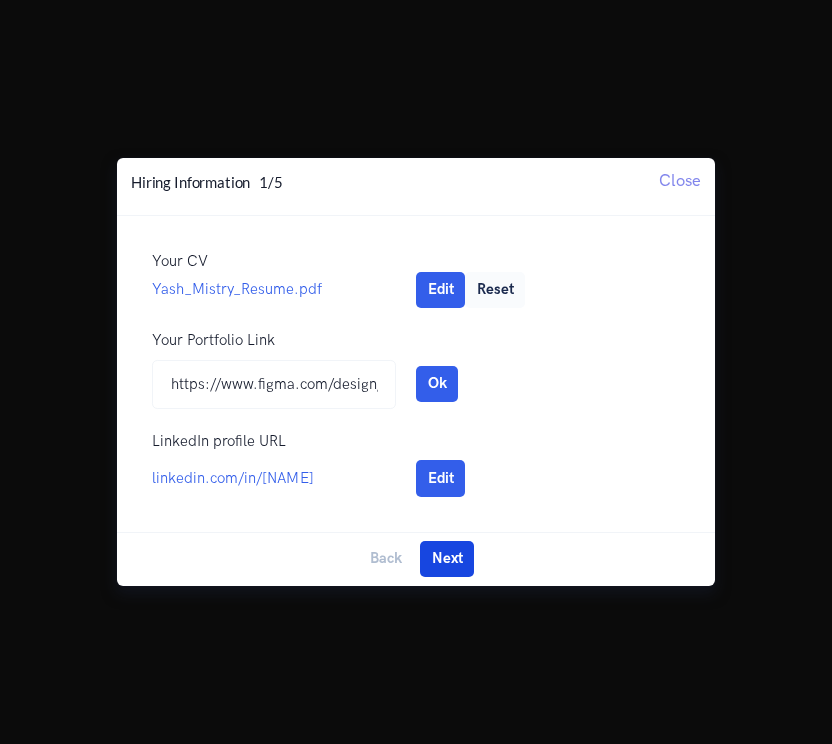 click on "Next" at bounding box center (447, 559) 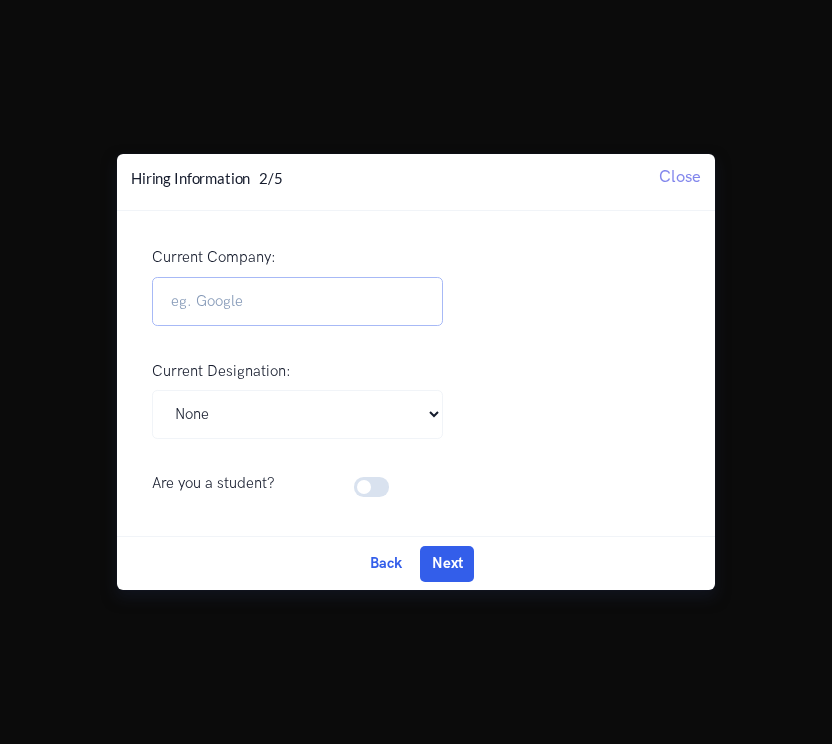 click on "Current Company:" at bounding box center (297, 301) 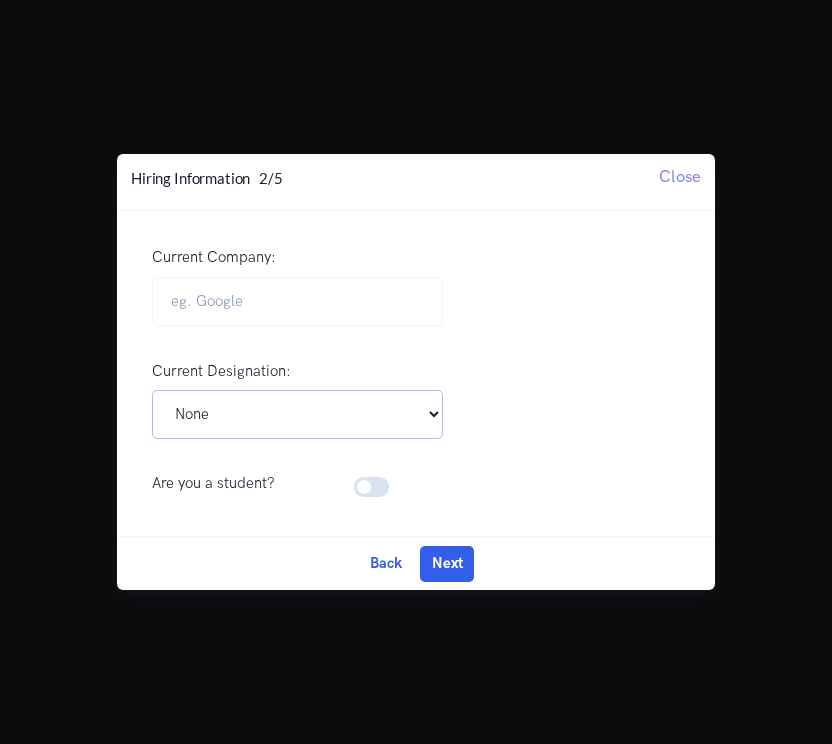 click on "Pick Your Designation Associate Product Manager Product Designer Product Manager Senior Product Designer Senior Product Manager Senior UX Designer UX Designer UI UX Designer UX Researcher Others None" at bounding box center [297, 414] 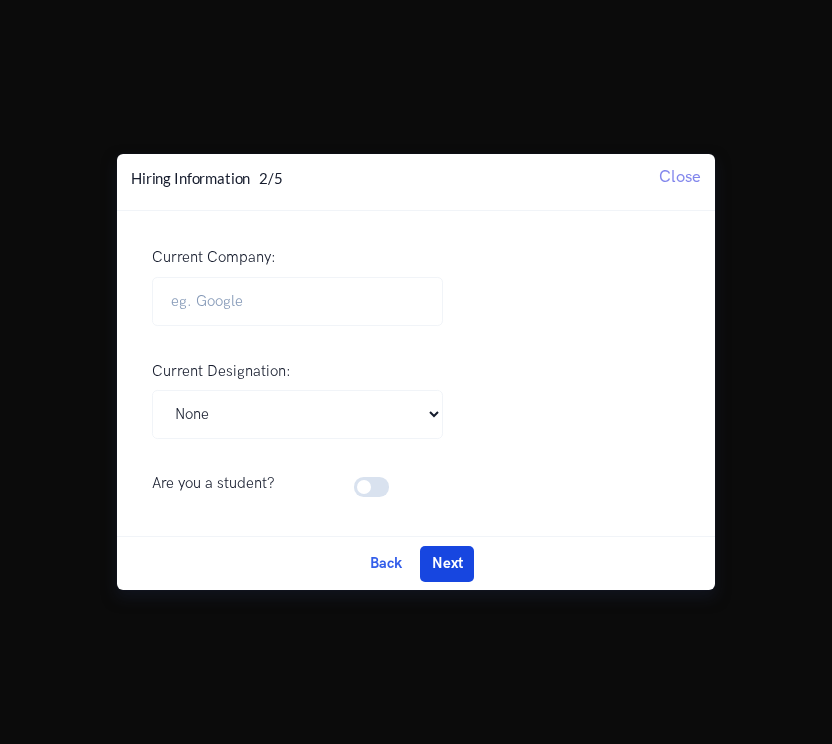 click on "Next" at bounding box center (447, 564) 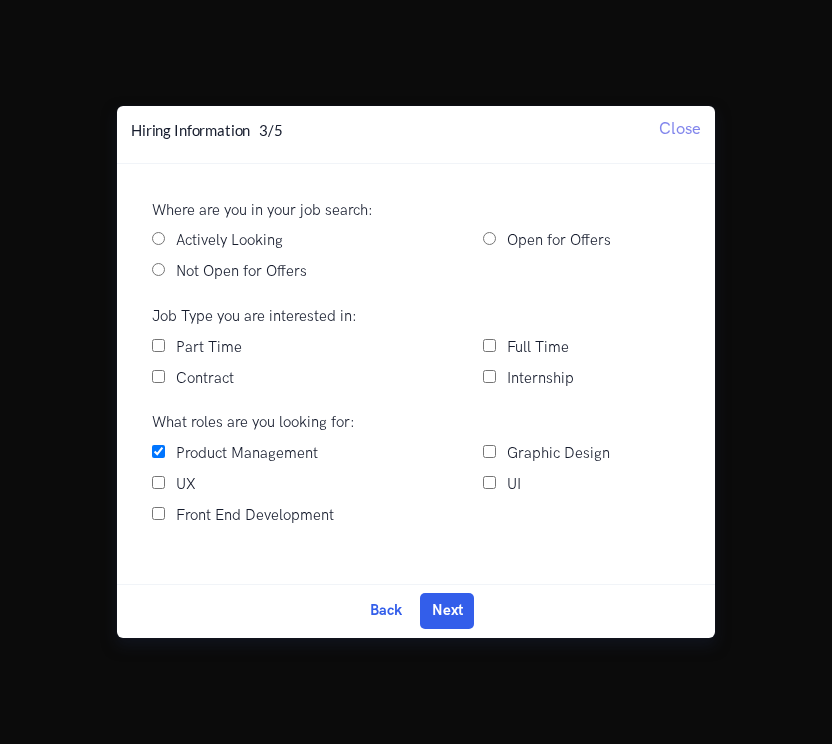 click on "Actively Looking" at bounding box center [297, 241] 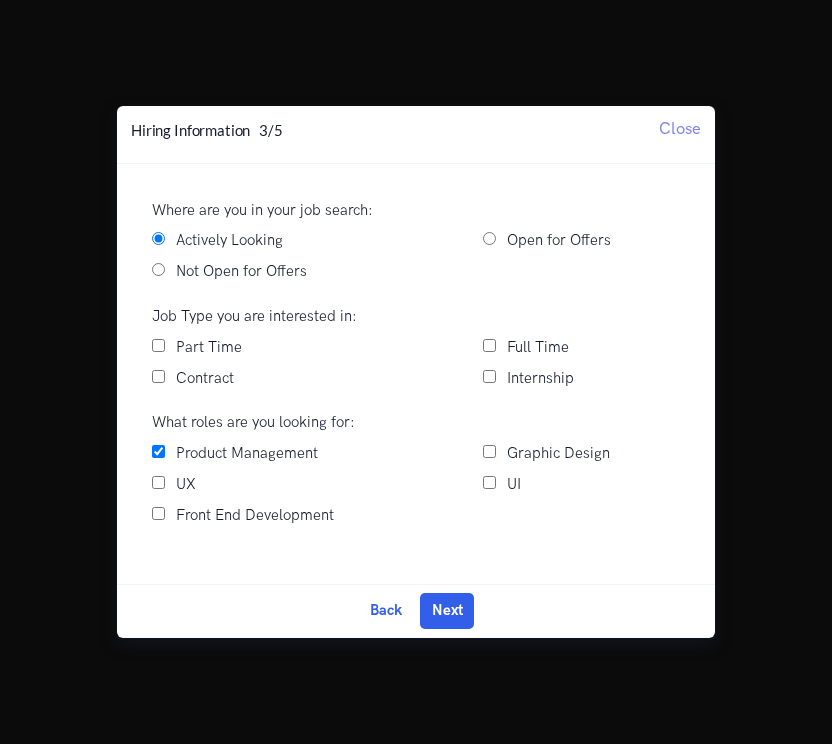 click on "Part Time" at bounding box center (158, 345) 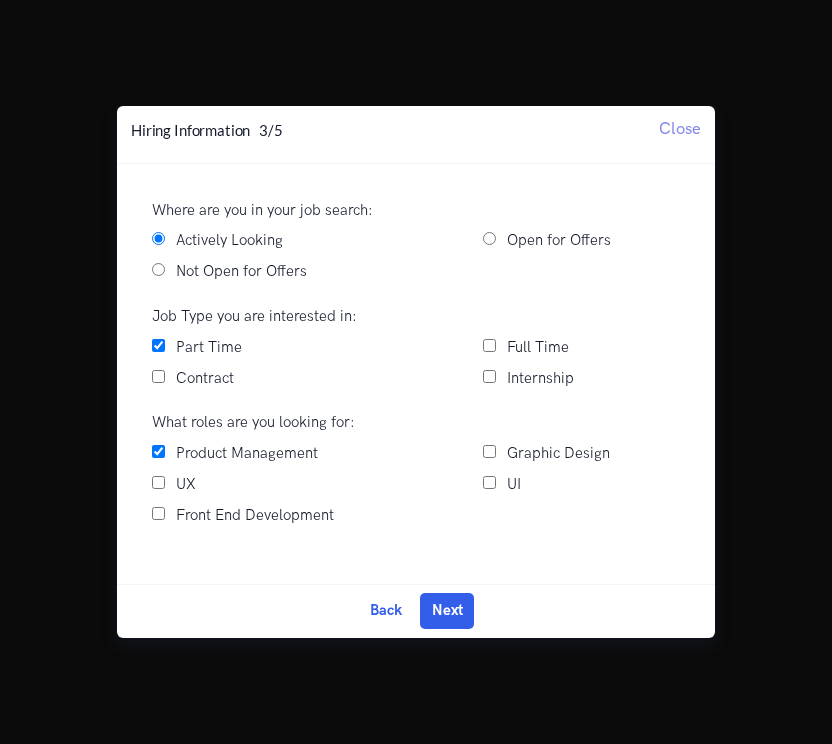 click on "Contract" at bounding box center (158, 376) 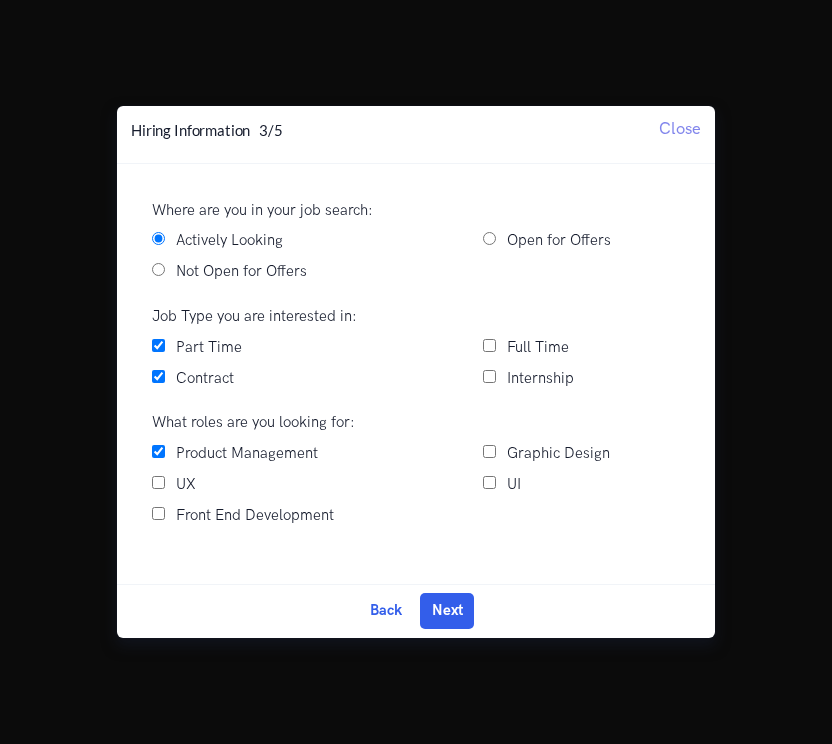 click on "Internship" at bounding box center [489, 376] 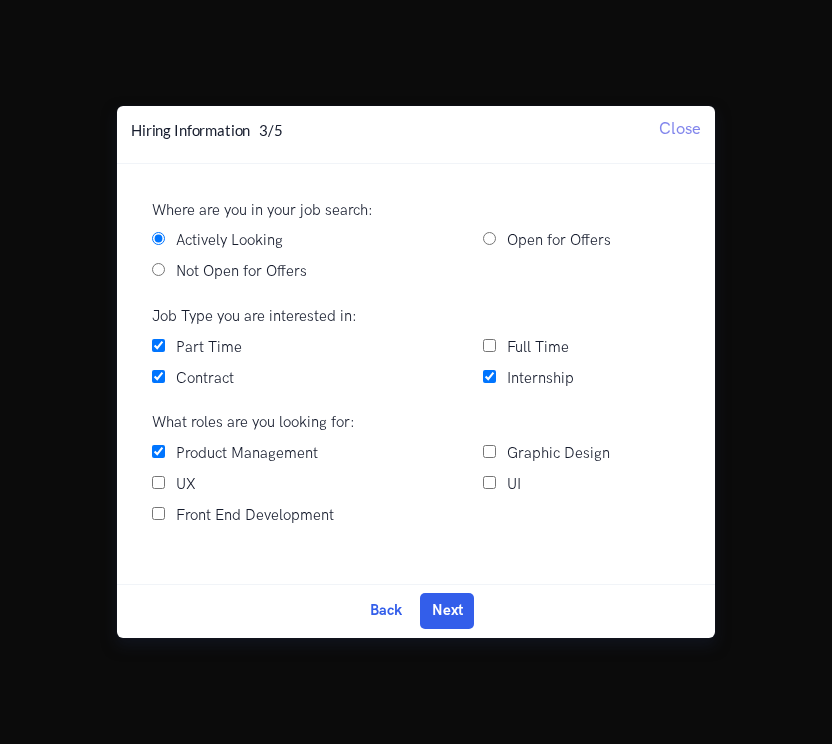 click on "UI" at bounding box center (581, 485) 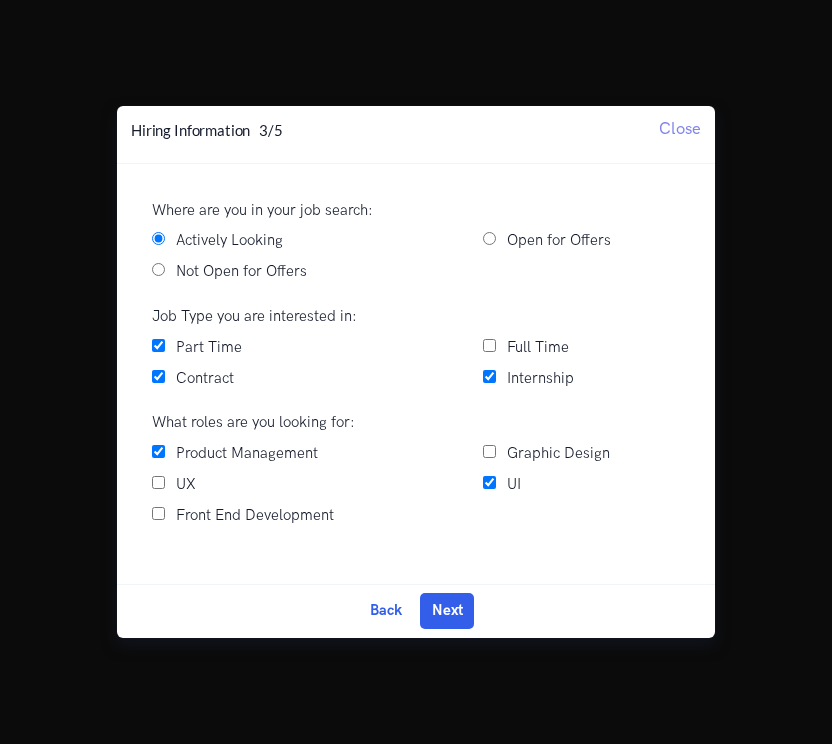 click on "UX" at bounding box center [158, 482] 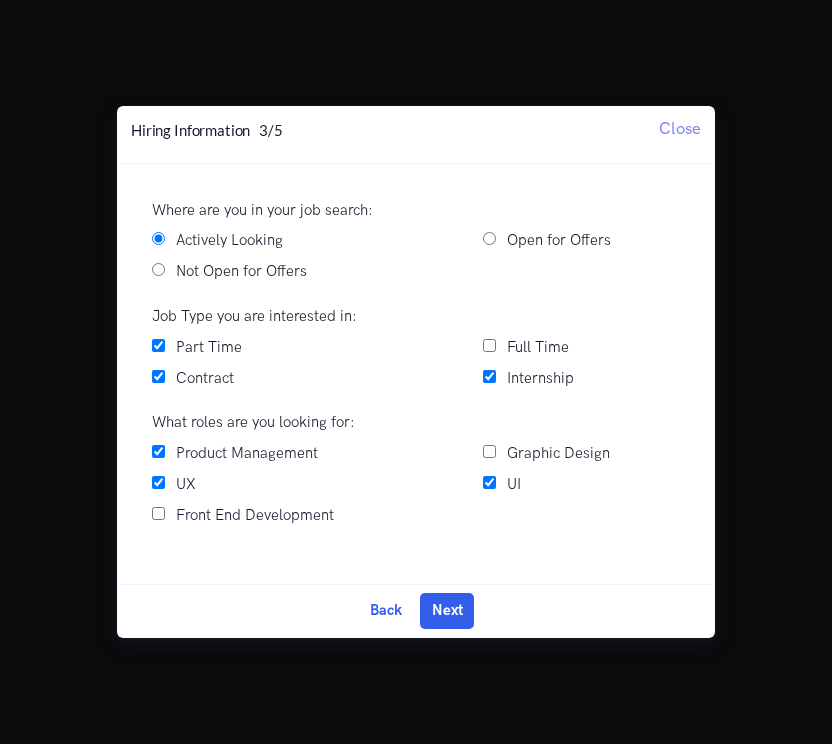 click on "Full Time" at bounding box center [489, 345] 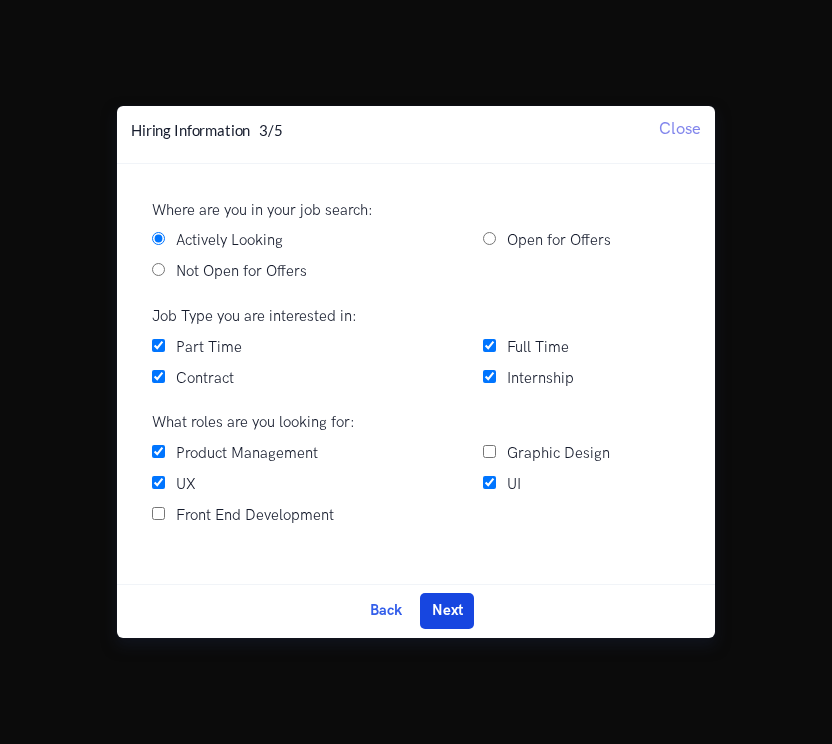 click on "Next" at bounding box center (447, 611) 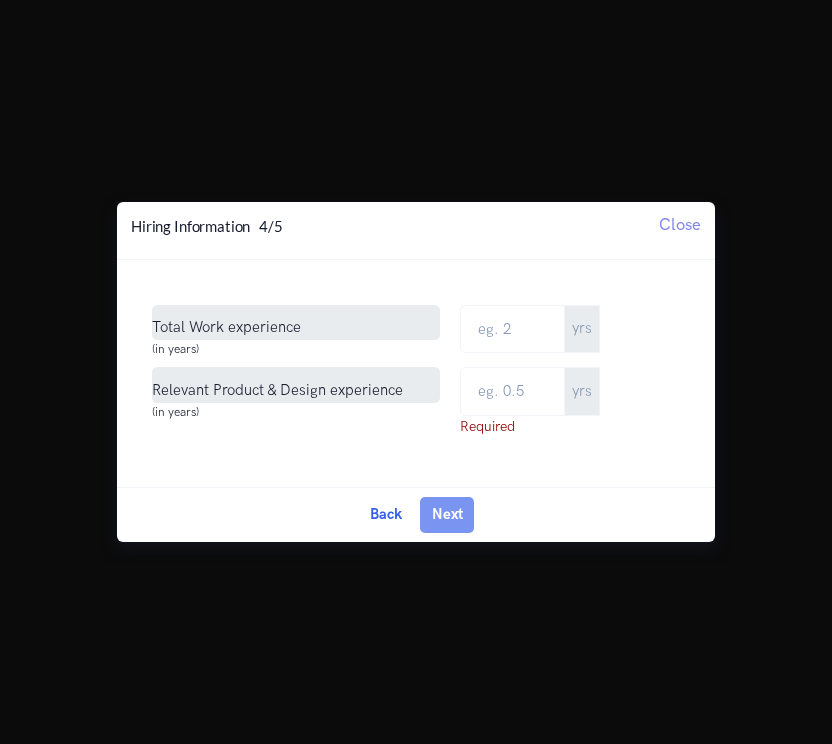 click on "Total Work experience" at bounding box center (296, 322) 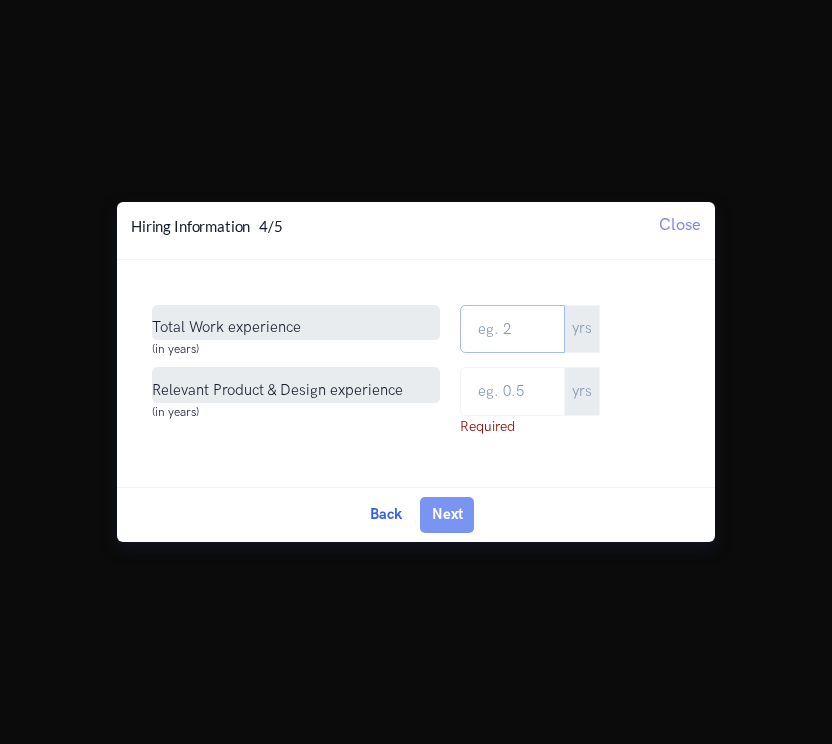 click on "Total Work Experience" at bounding box center [512, 329] 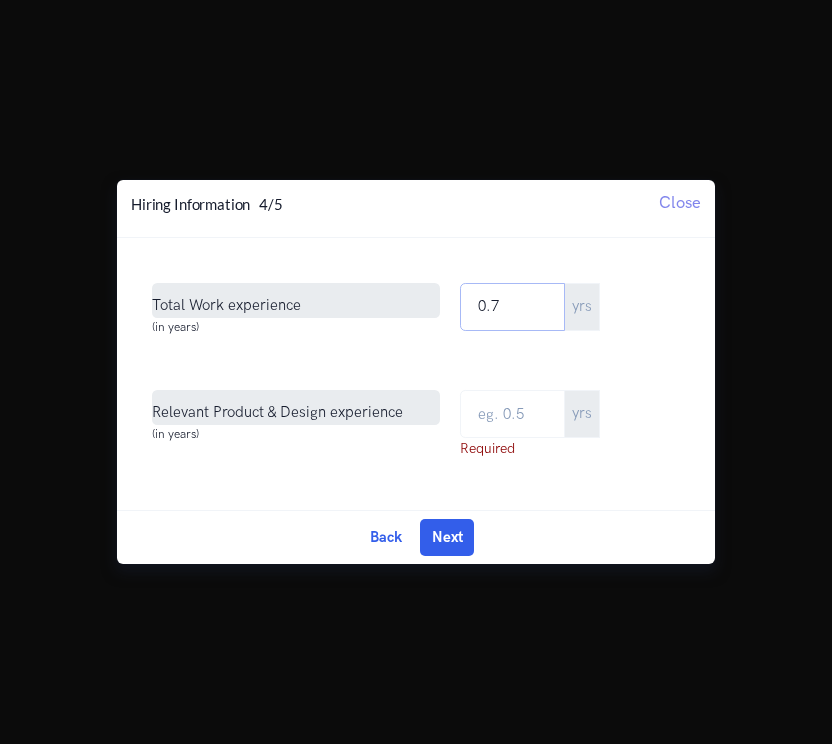 type on "0.7" 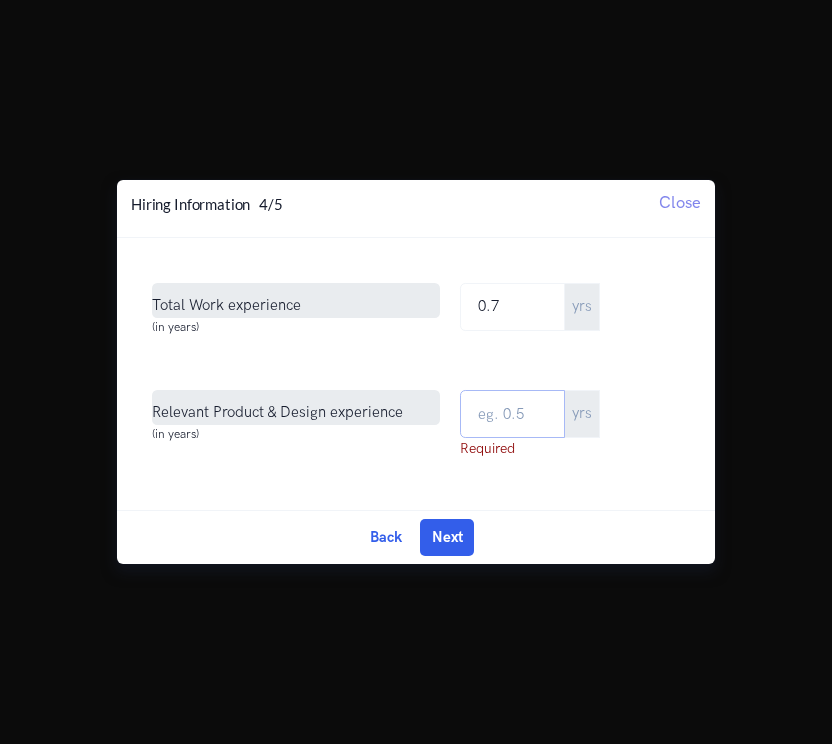 click at bounding box center [512, 414] 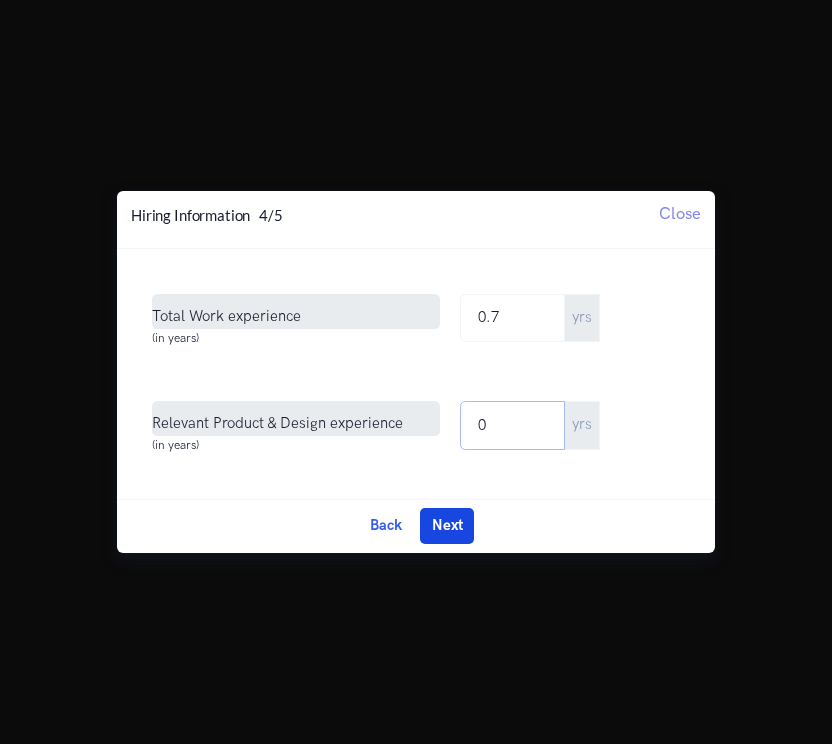 type on "0" 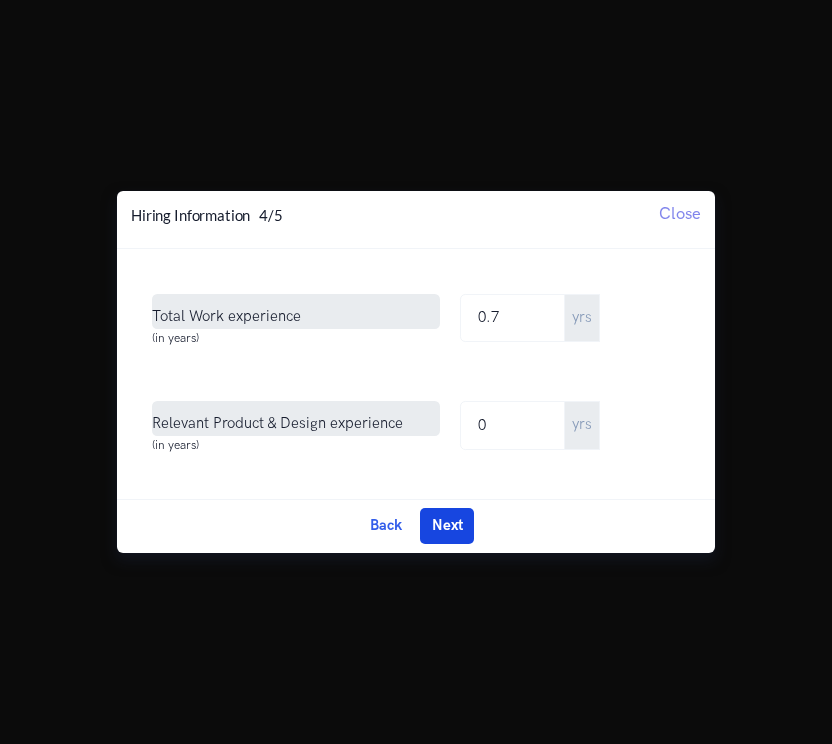 click on "Next" at bounding box center [447, 526] 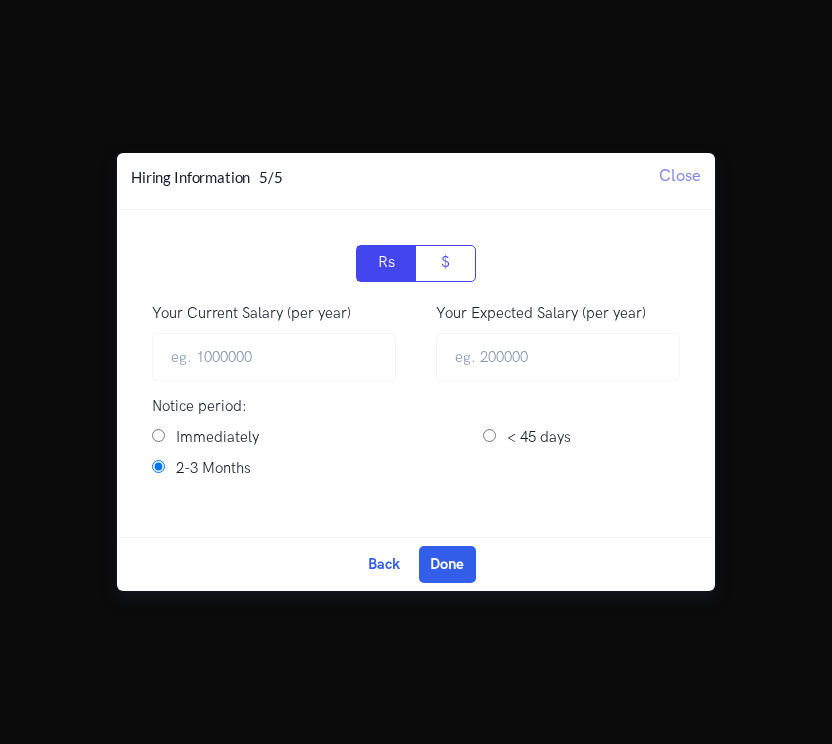 click on "Immediately" at bounding box center (297, 438) 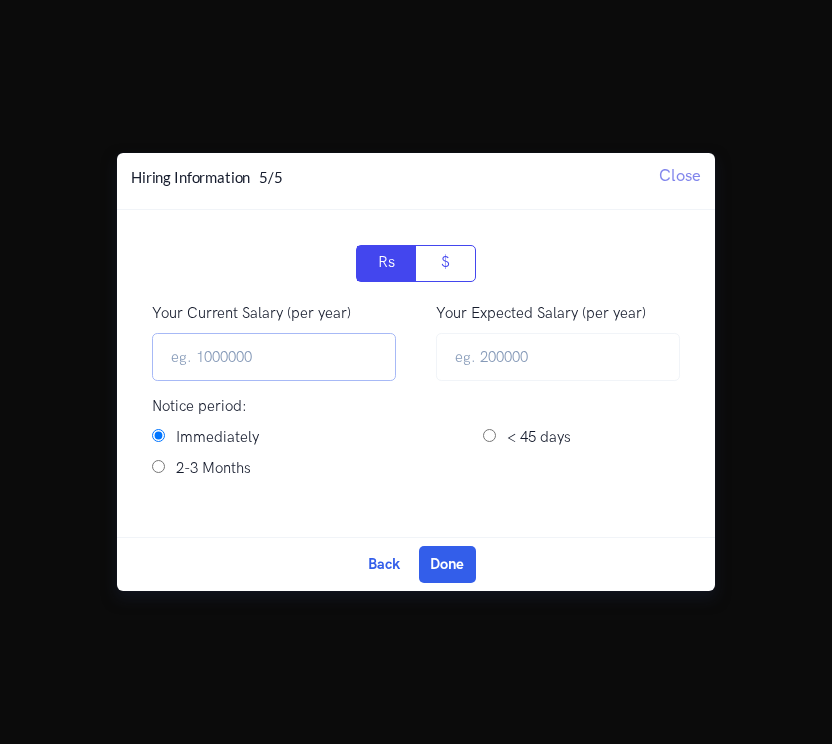 click on "Your Current Salary (per year)" at bounding box center (274, 357) 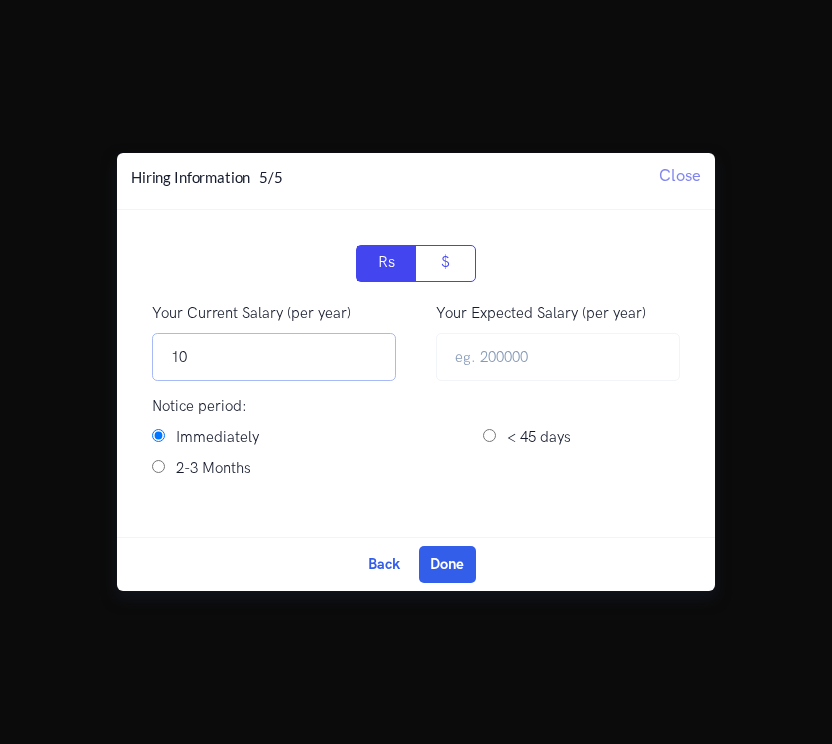 type on "1" 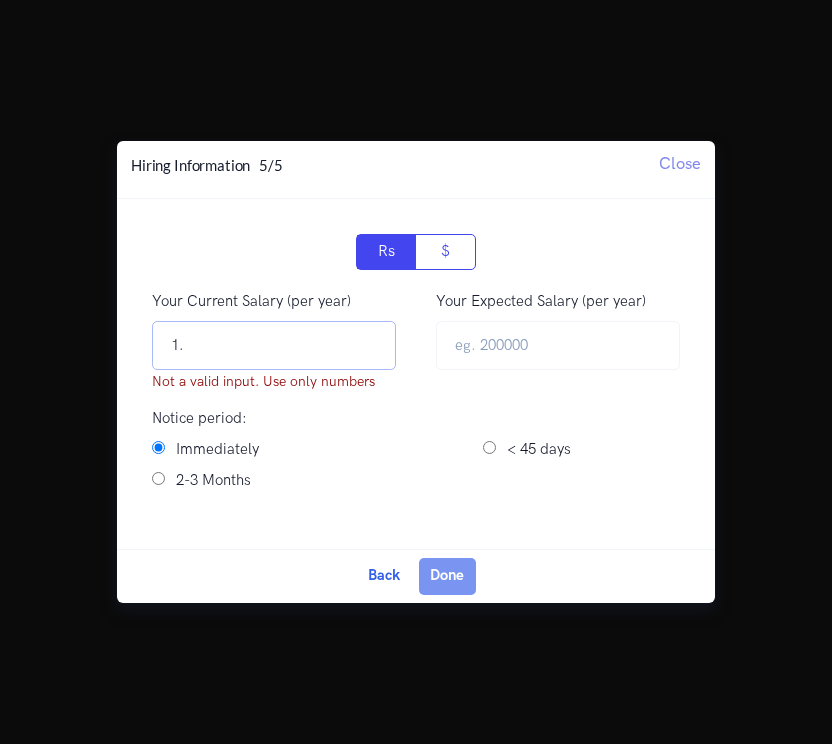 type on "1" 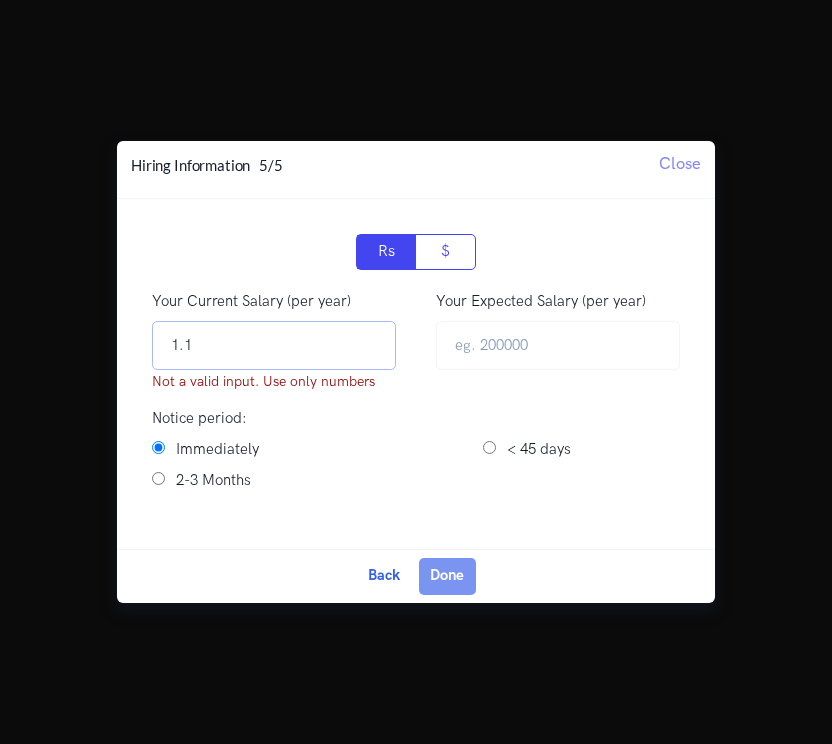 type on "1.1" 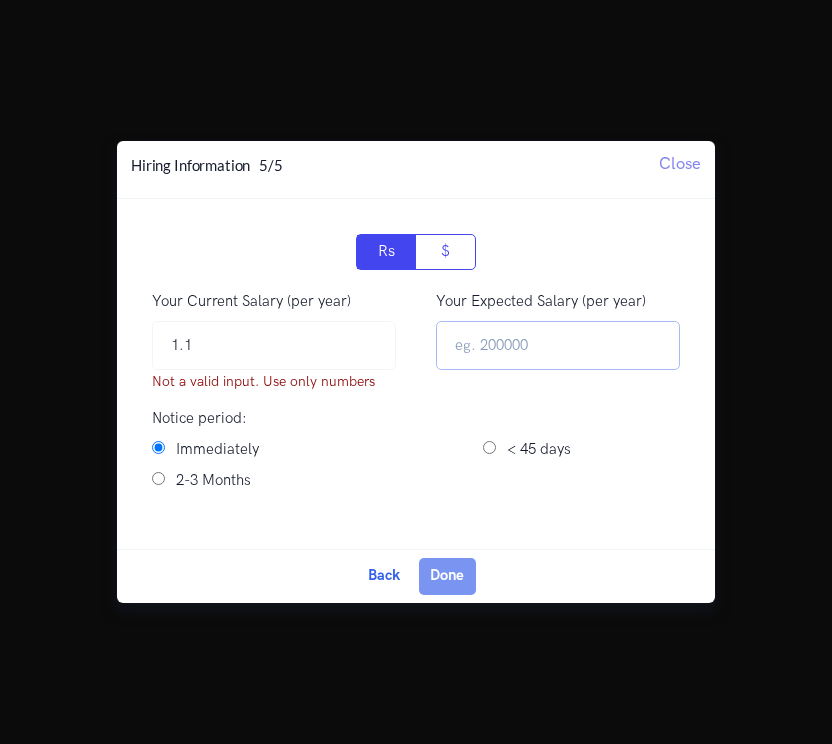 click at bounding box center (558, 345) 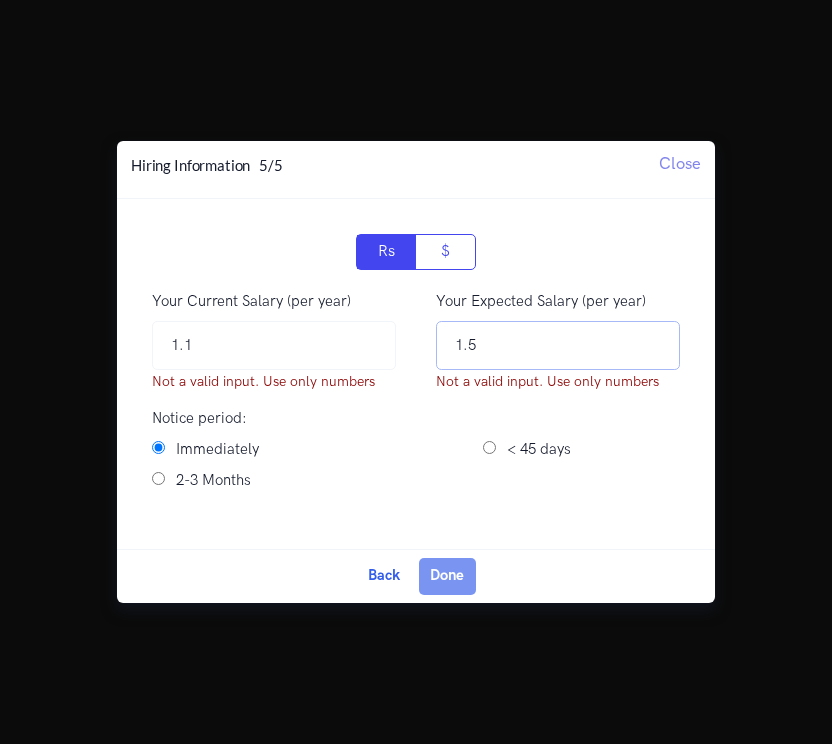 type on "1.5" 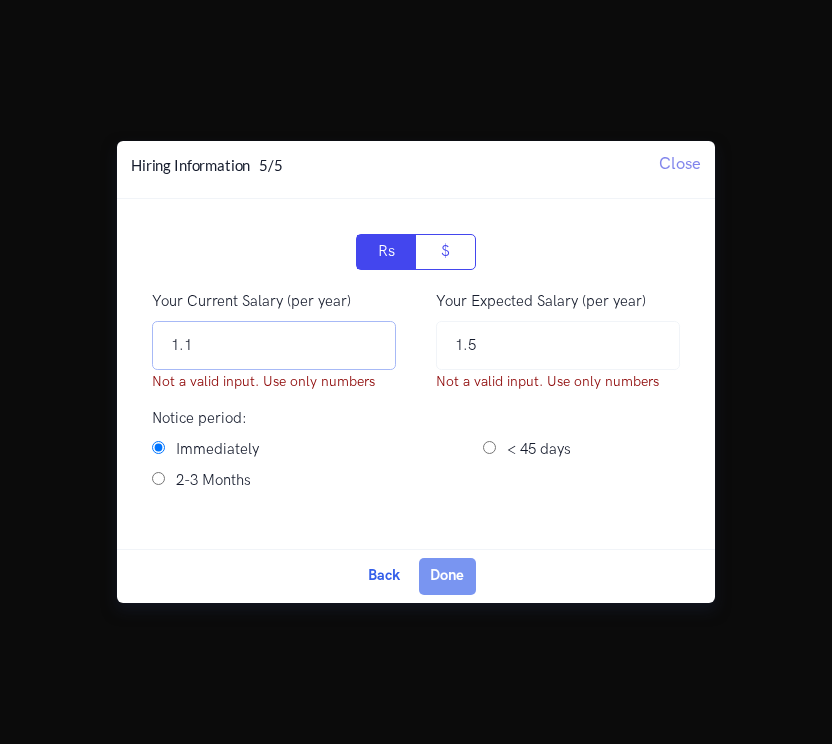 click on "1.1" at bounding box center [274, 345] 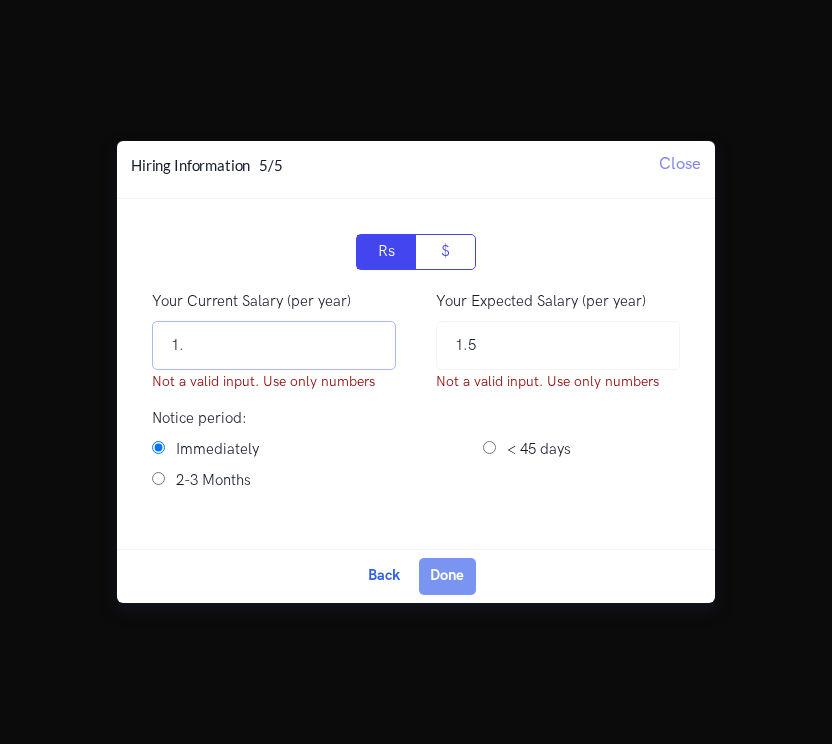 type on "1" 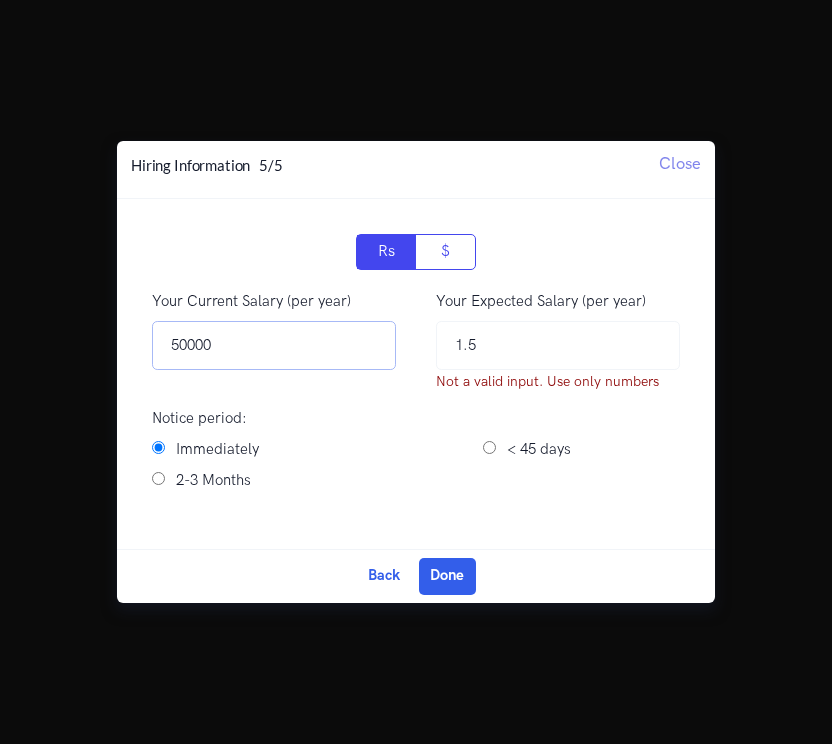 type on "50000" 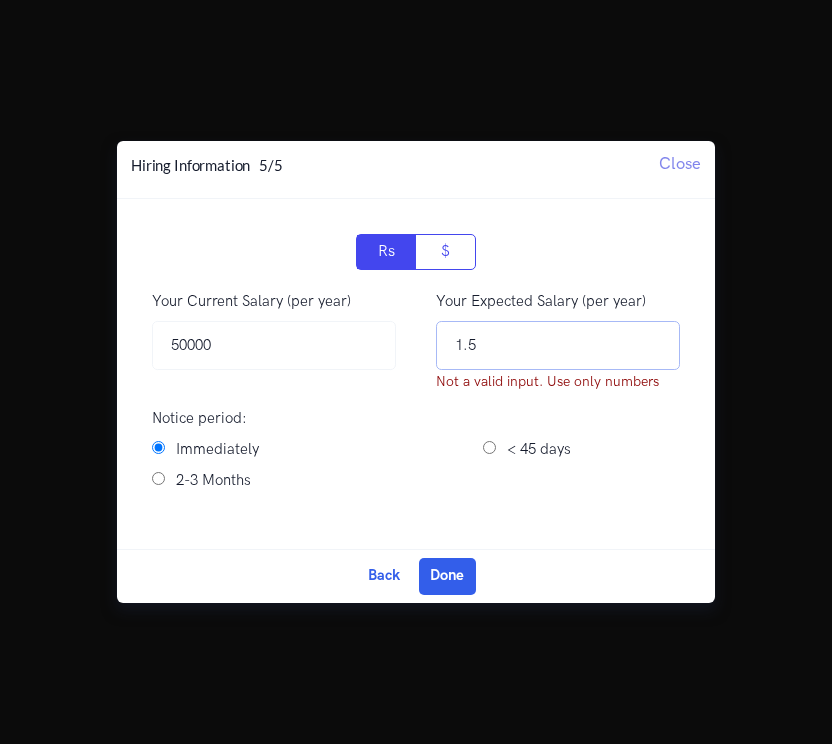 click on "1.5" at bounding box center [558, 345] 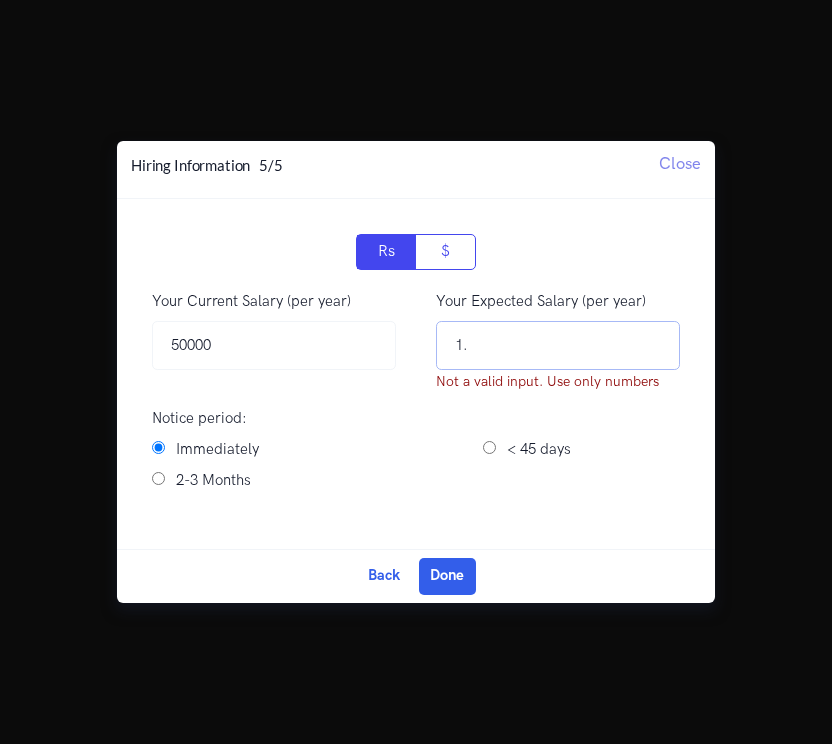 type on "1" 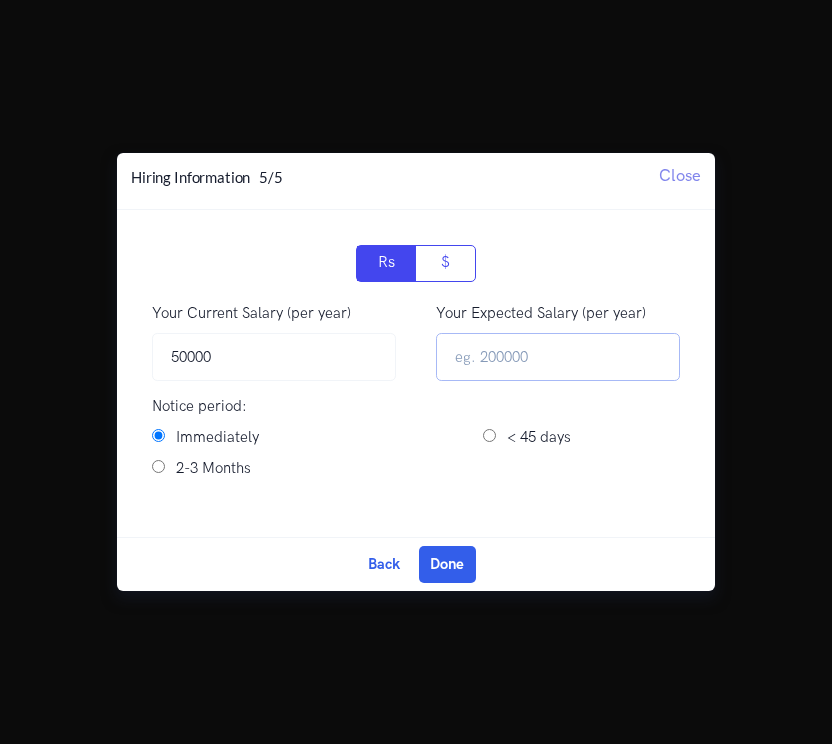 type 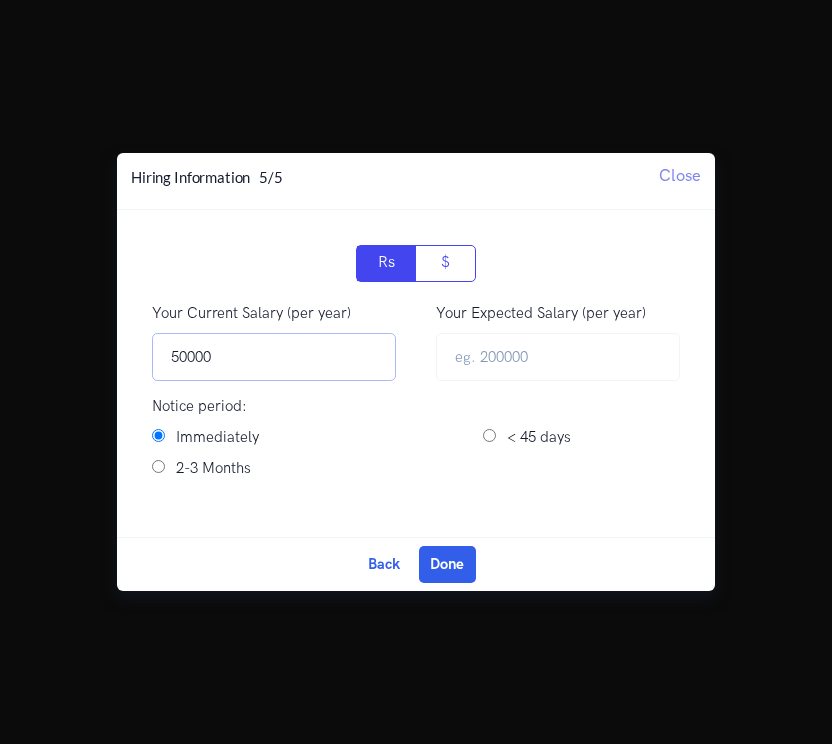 click on "50000" at bounding box center [274, 357] 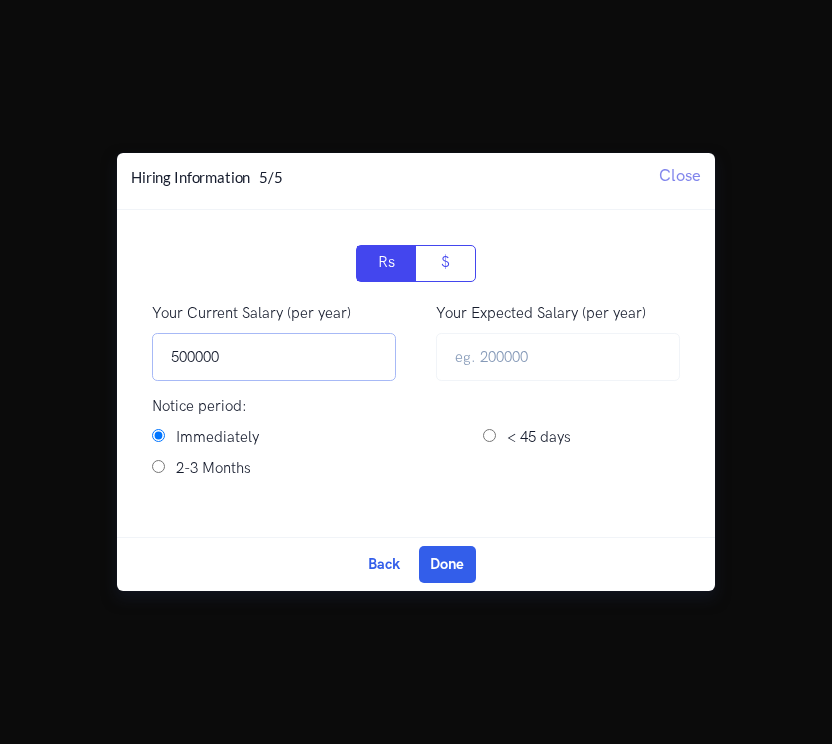 type on "500000" 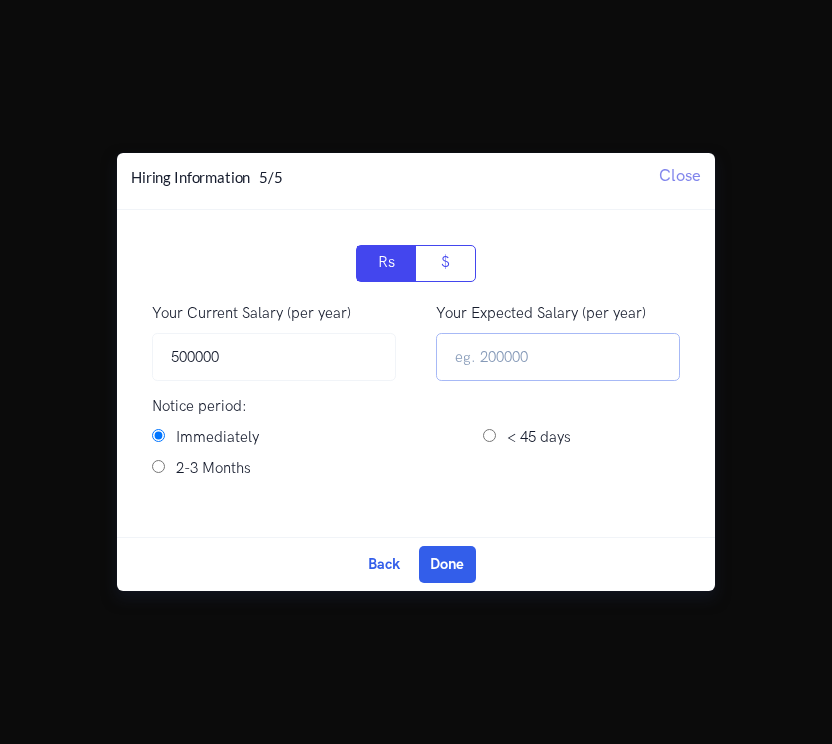 click at bounding box center [558, 357] 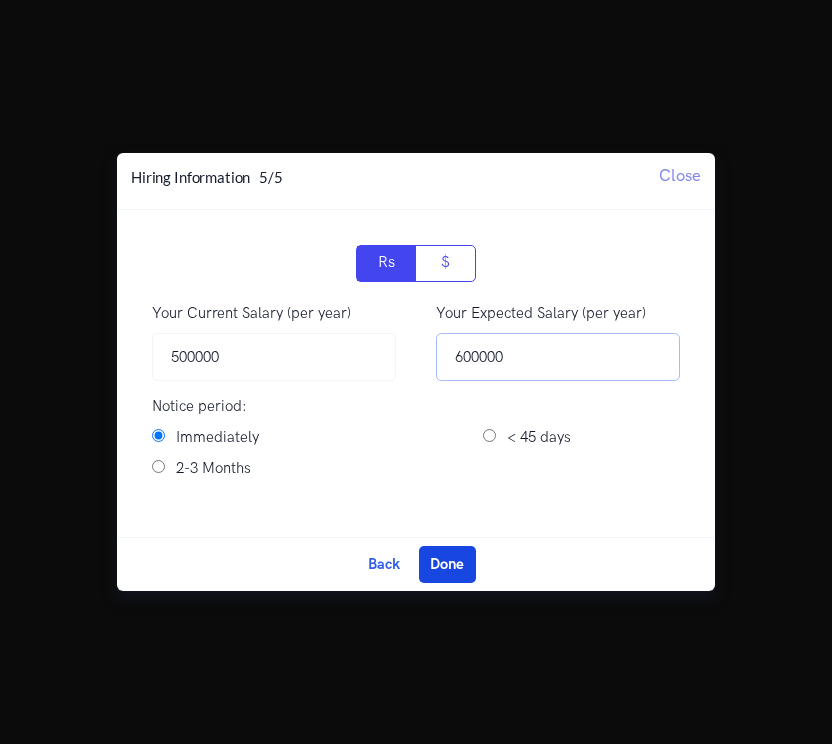 type on "600000" 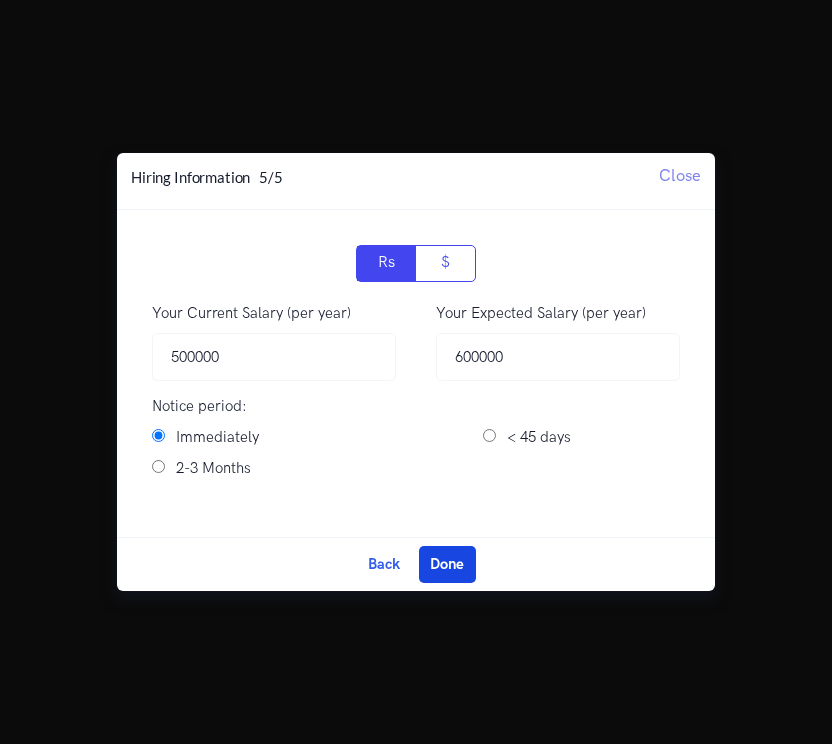 click on "Done" at bounding box center [447, 564] 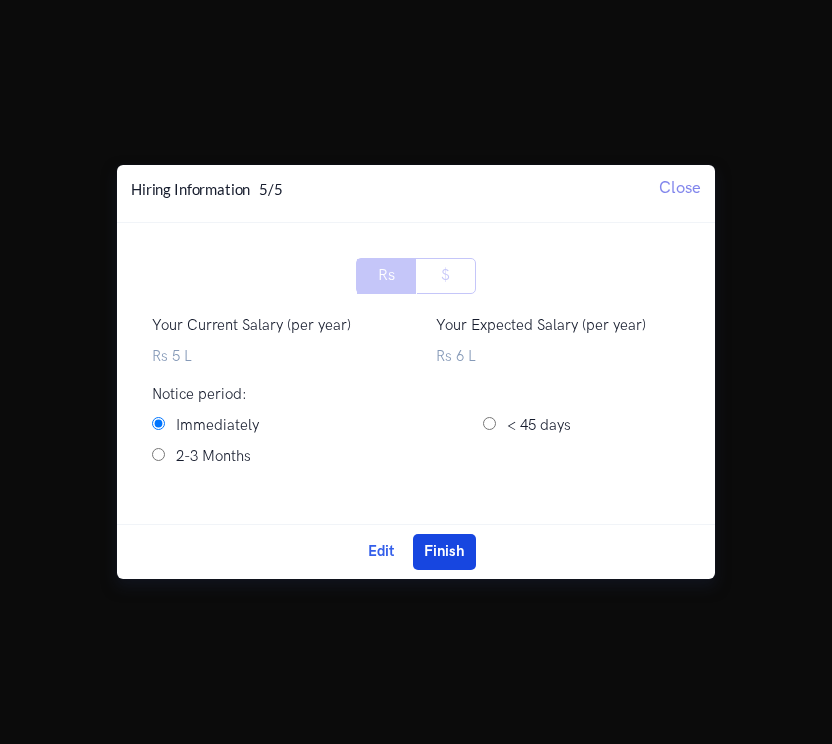 click on "Finish" at bounding box center [444, 552] 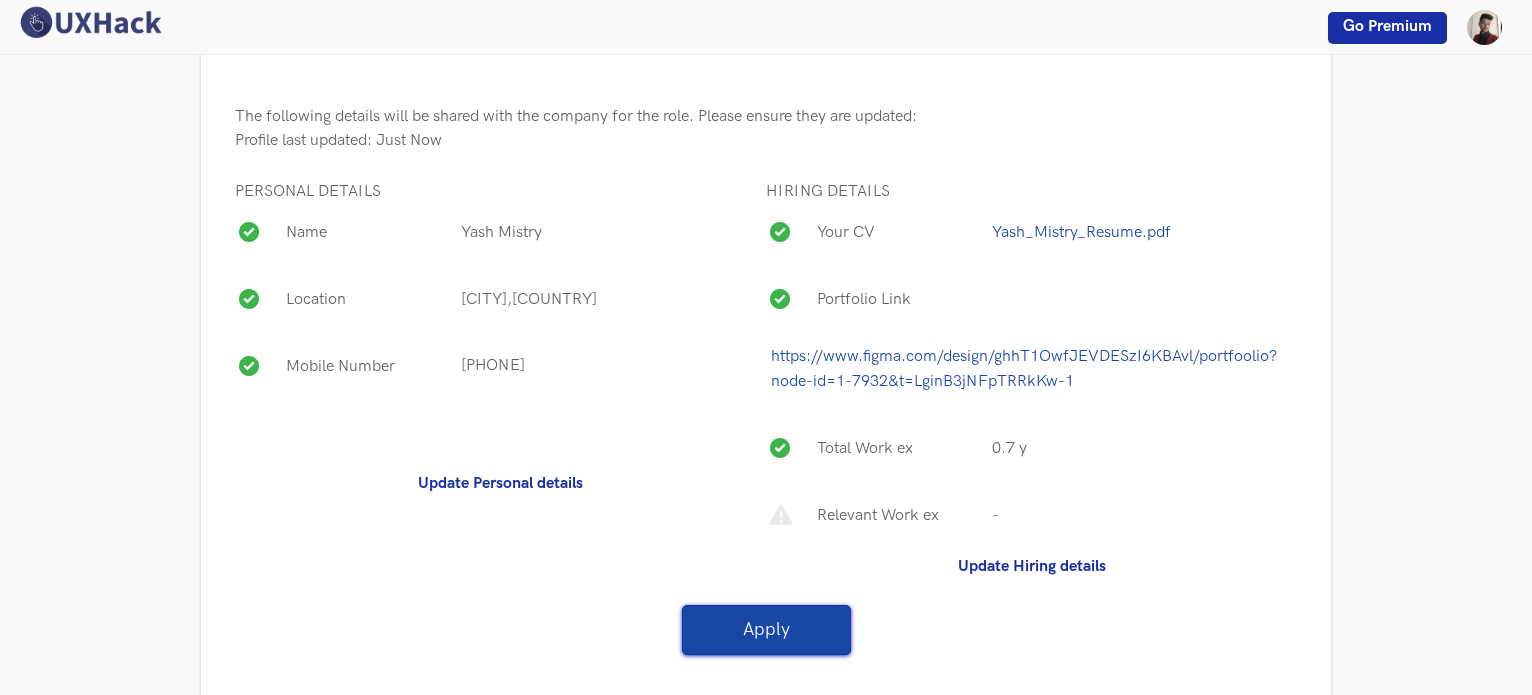 scroll, scrollTop: 0, scrollLeft: 0, axis: both 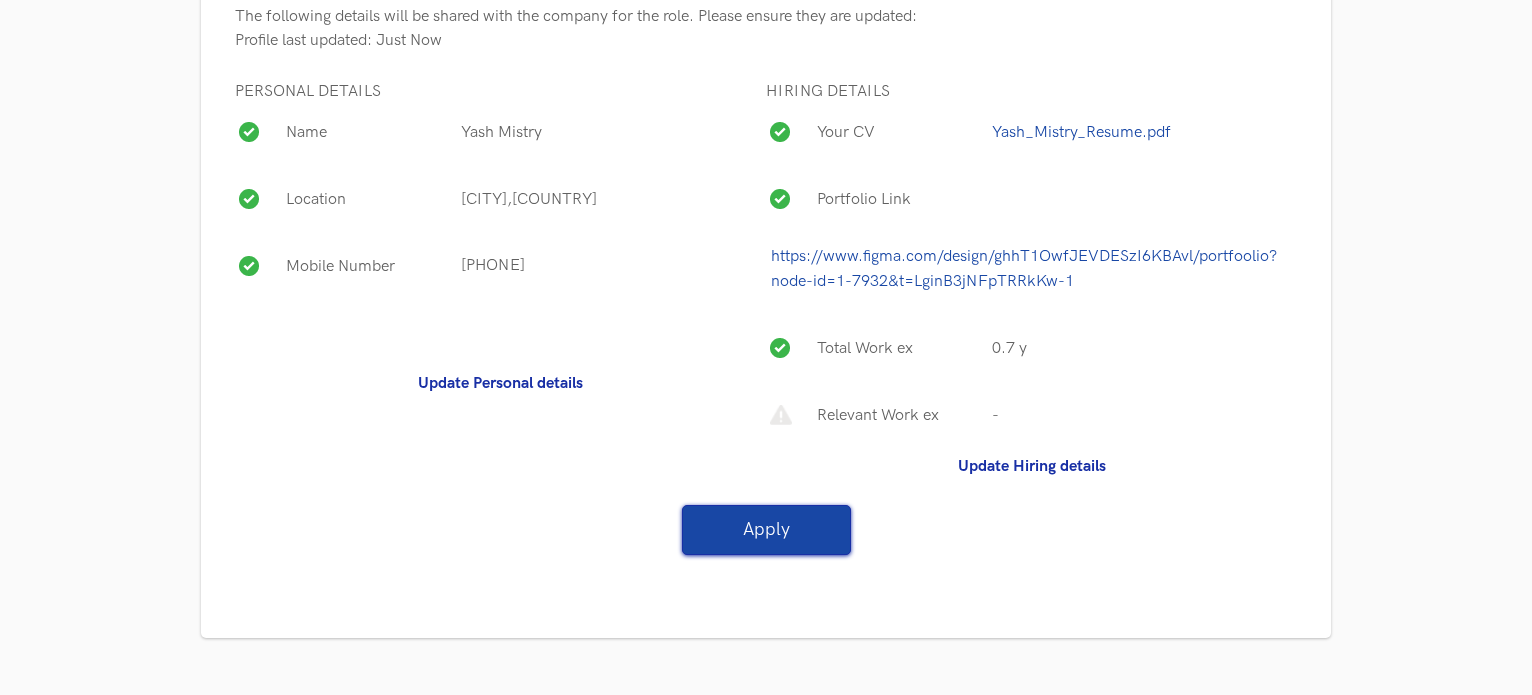 click on "Relevant Work ex" at bounding box center [899, 415] 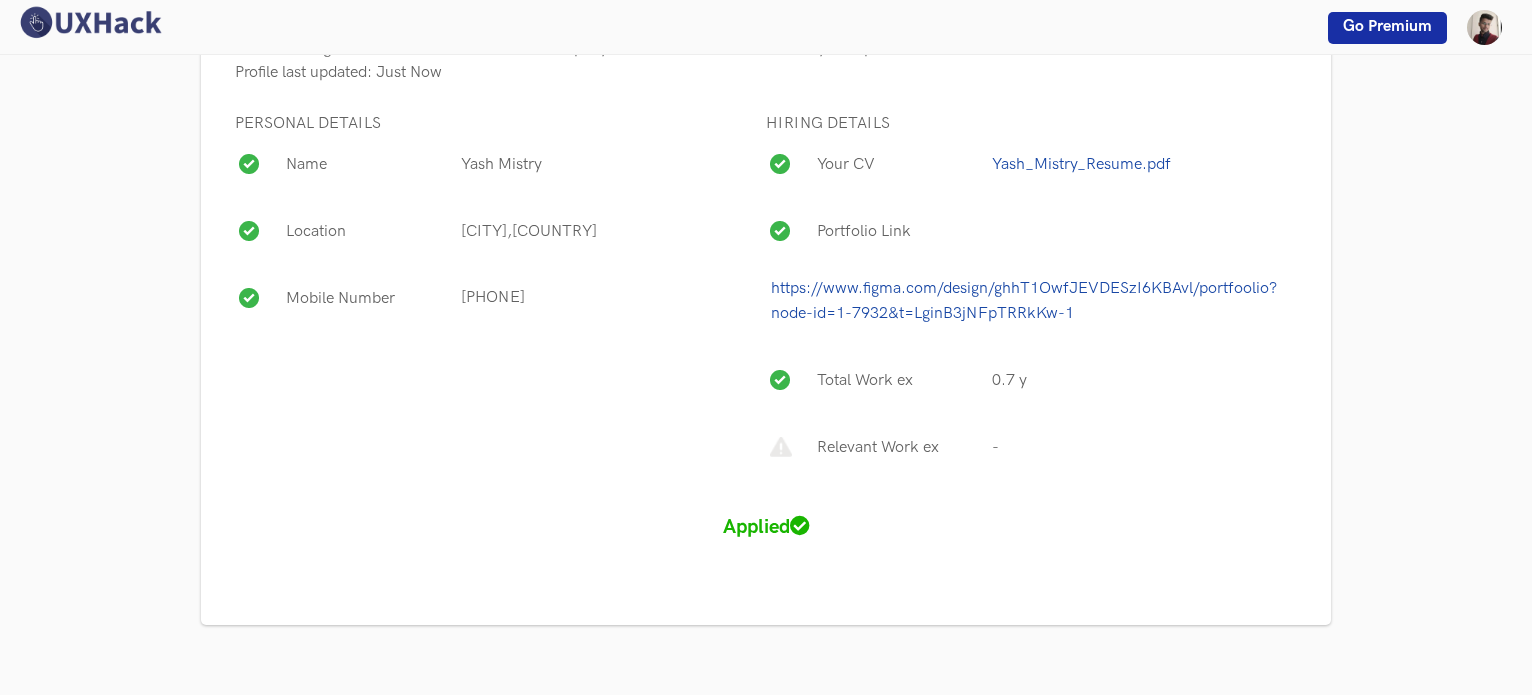 scroll, scrollTop: 1360, scrollLeft: 0, axis: vertical 